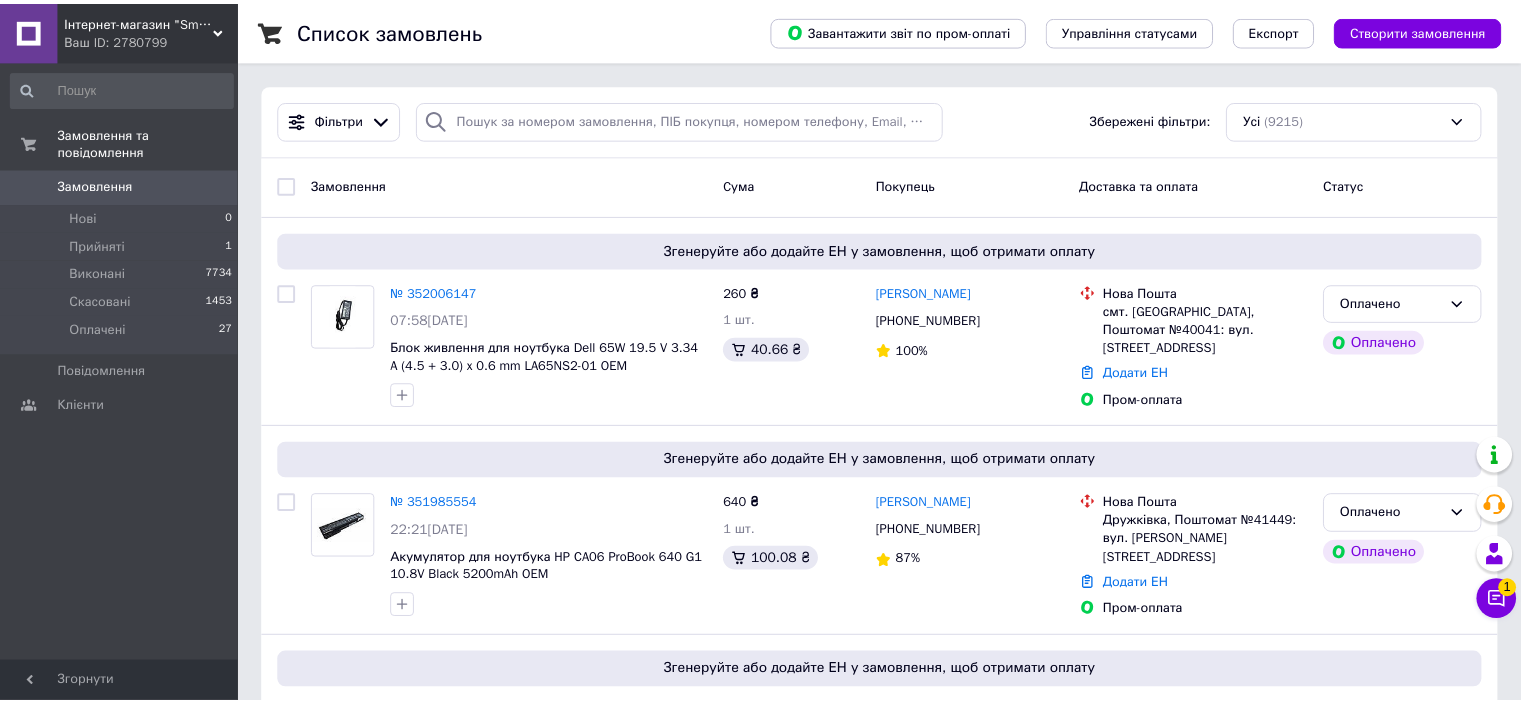scroll, scrollTop: 0, scrollLeft: 0, axis: both 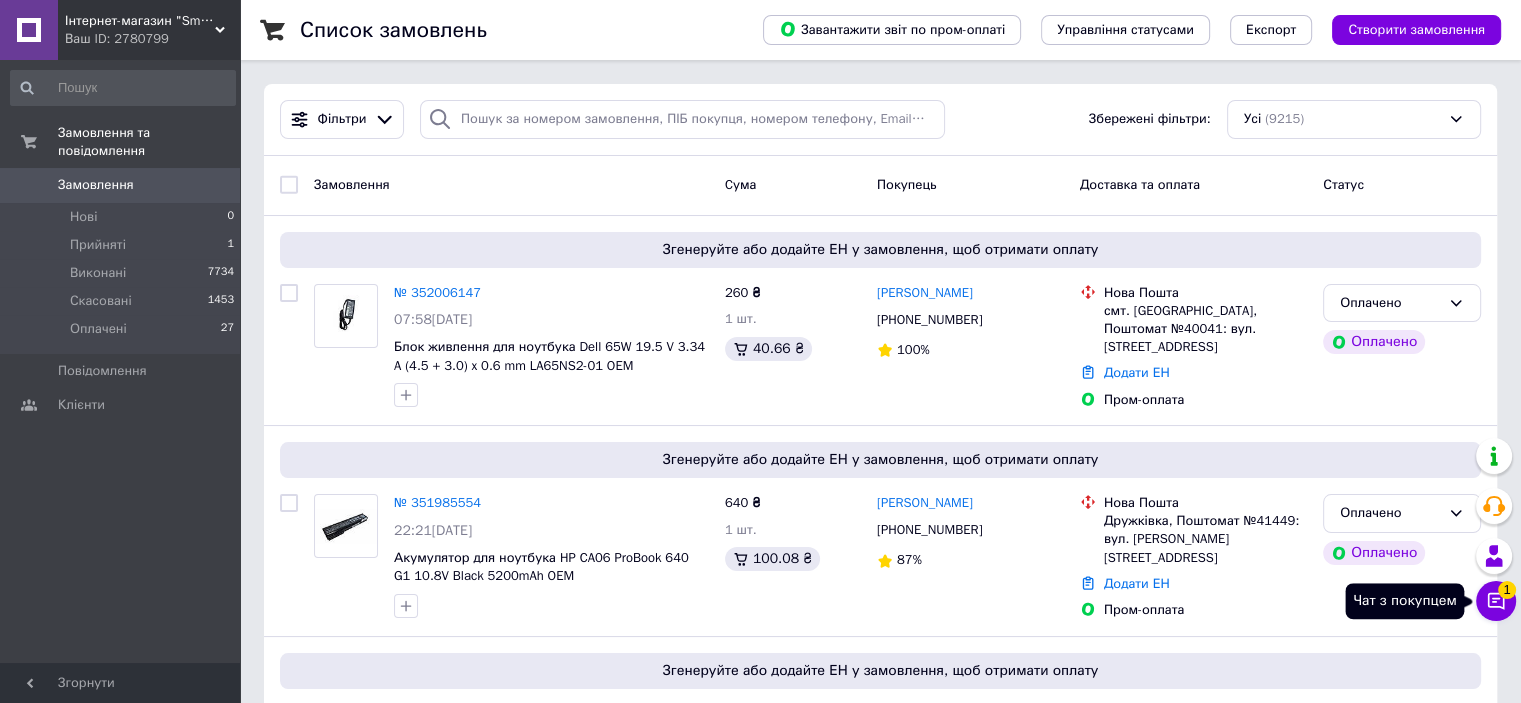 click 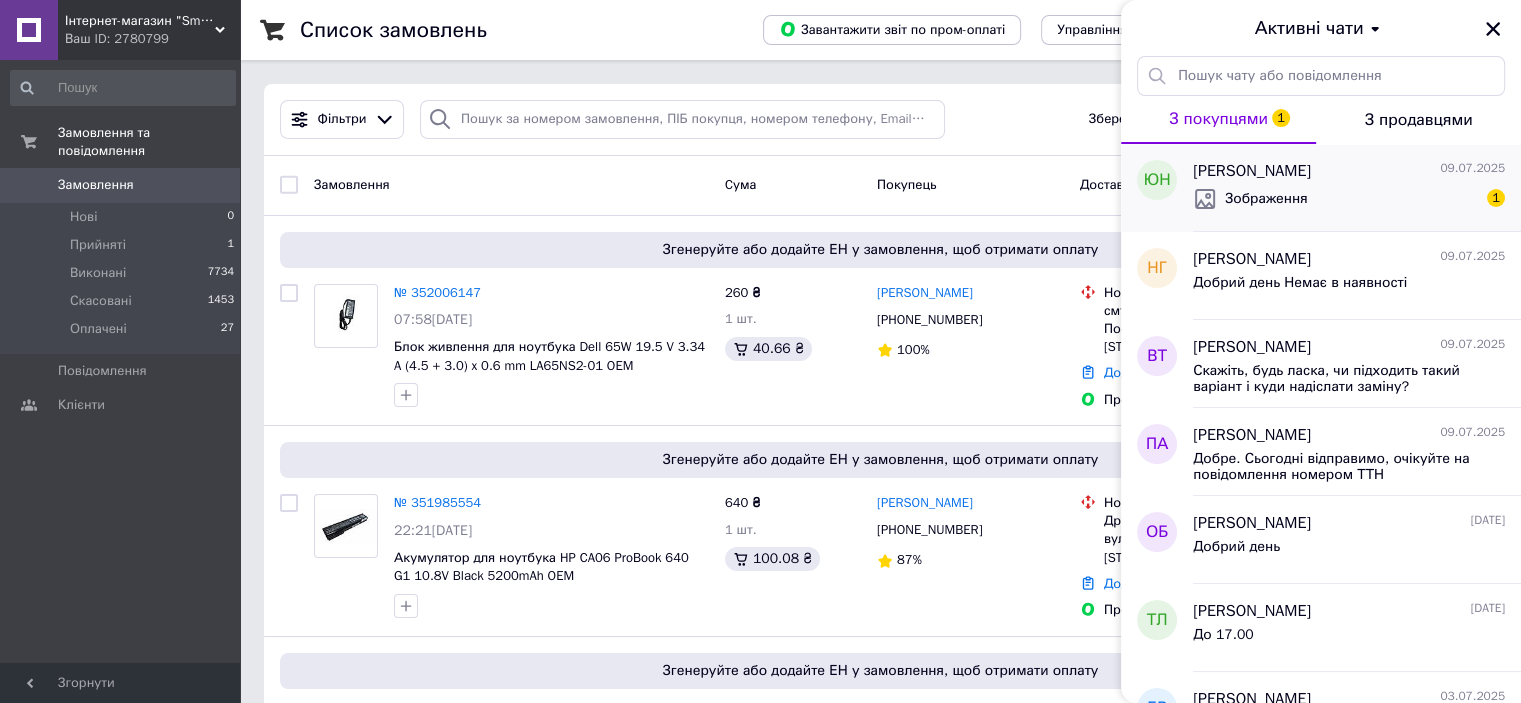 click on "Зображення" at bounding box center [1266, 199] 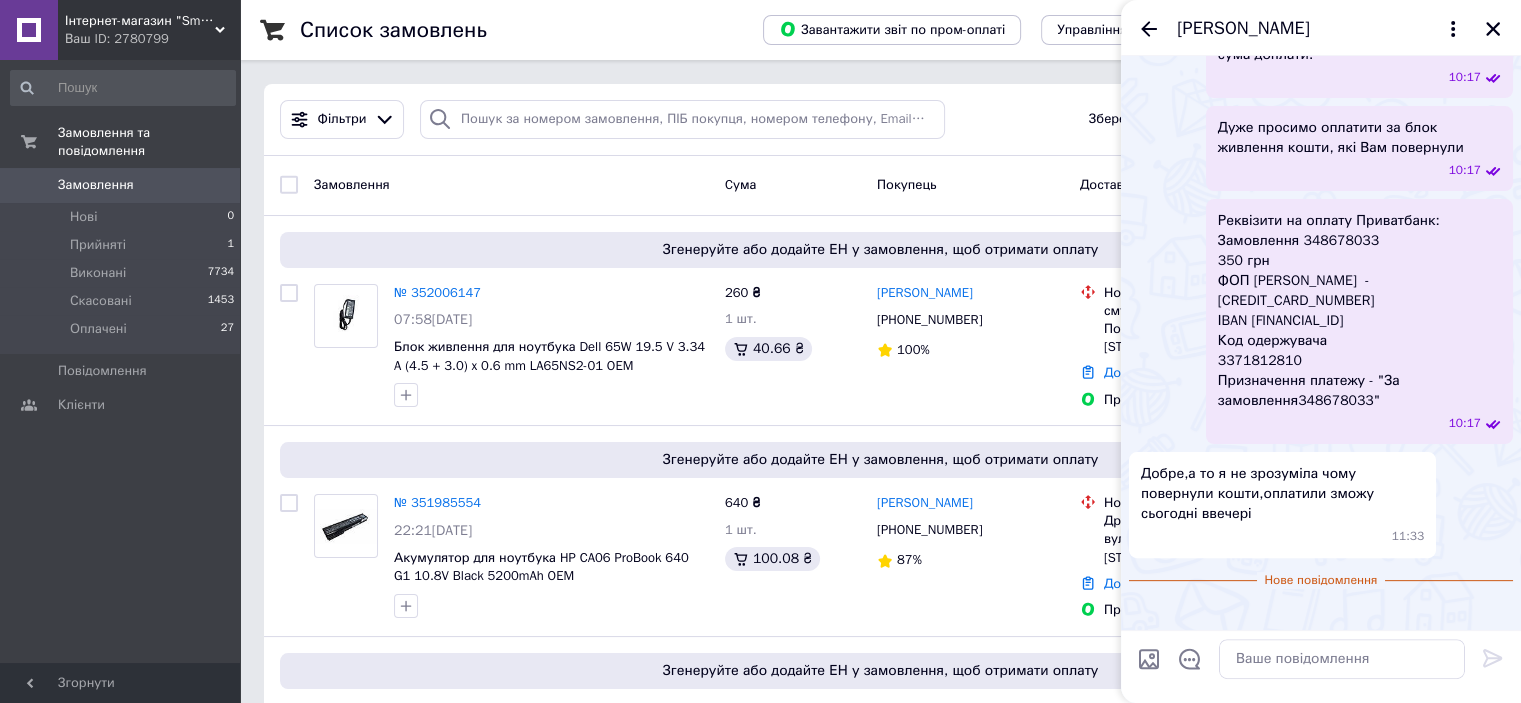 scroll, scrollTop: 730, scrollLeft: 0, axis: vertical 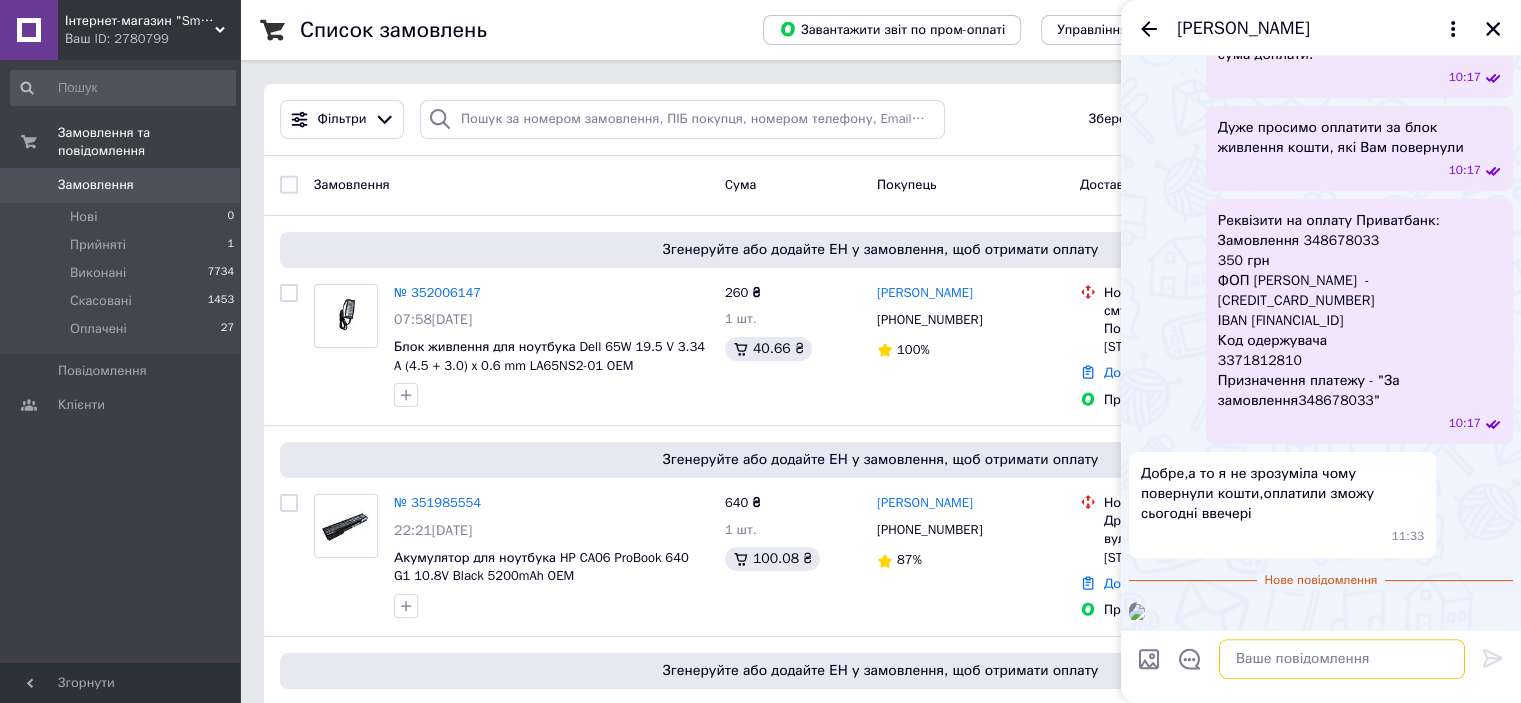 click at bounding box center (1342, 659) 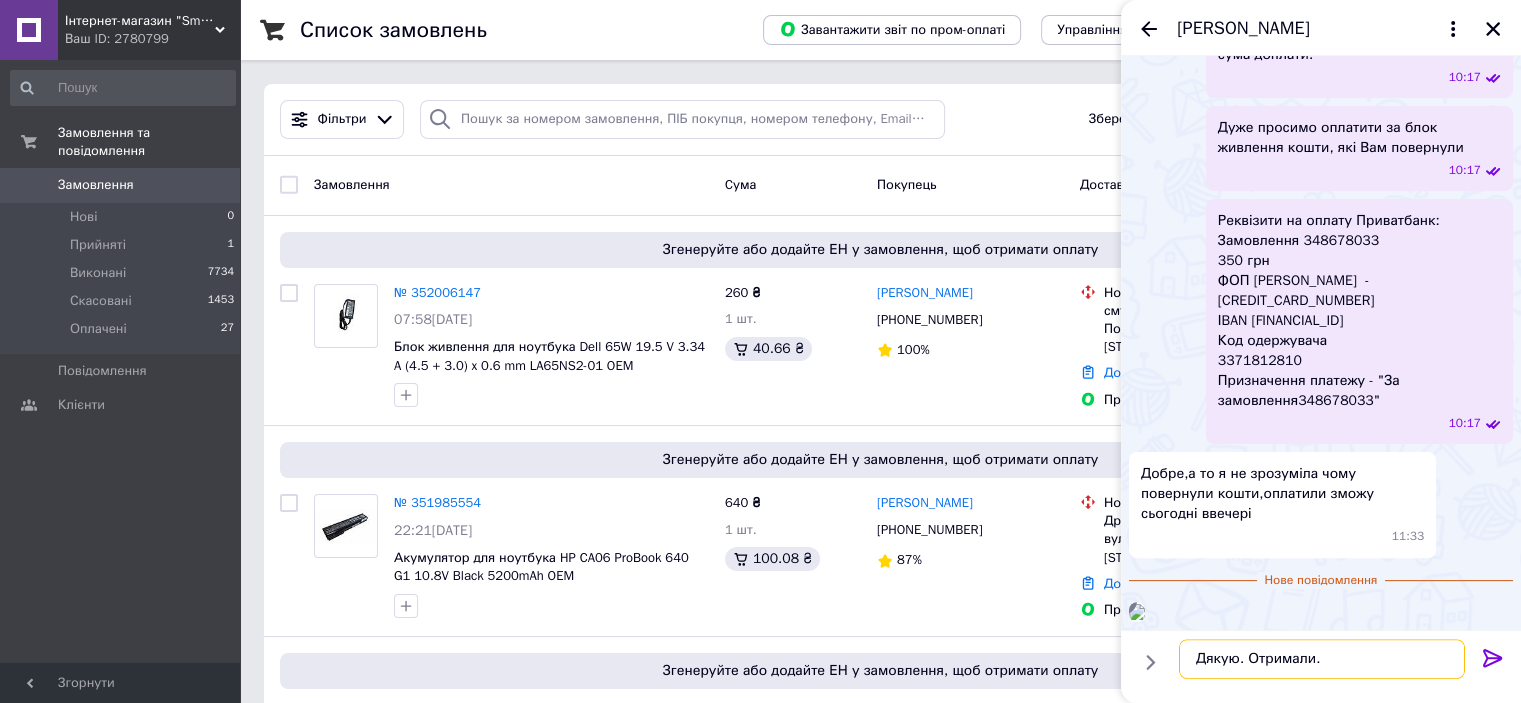 type on "Дякую. Отримали." 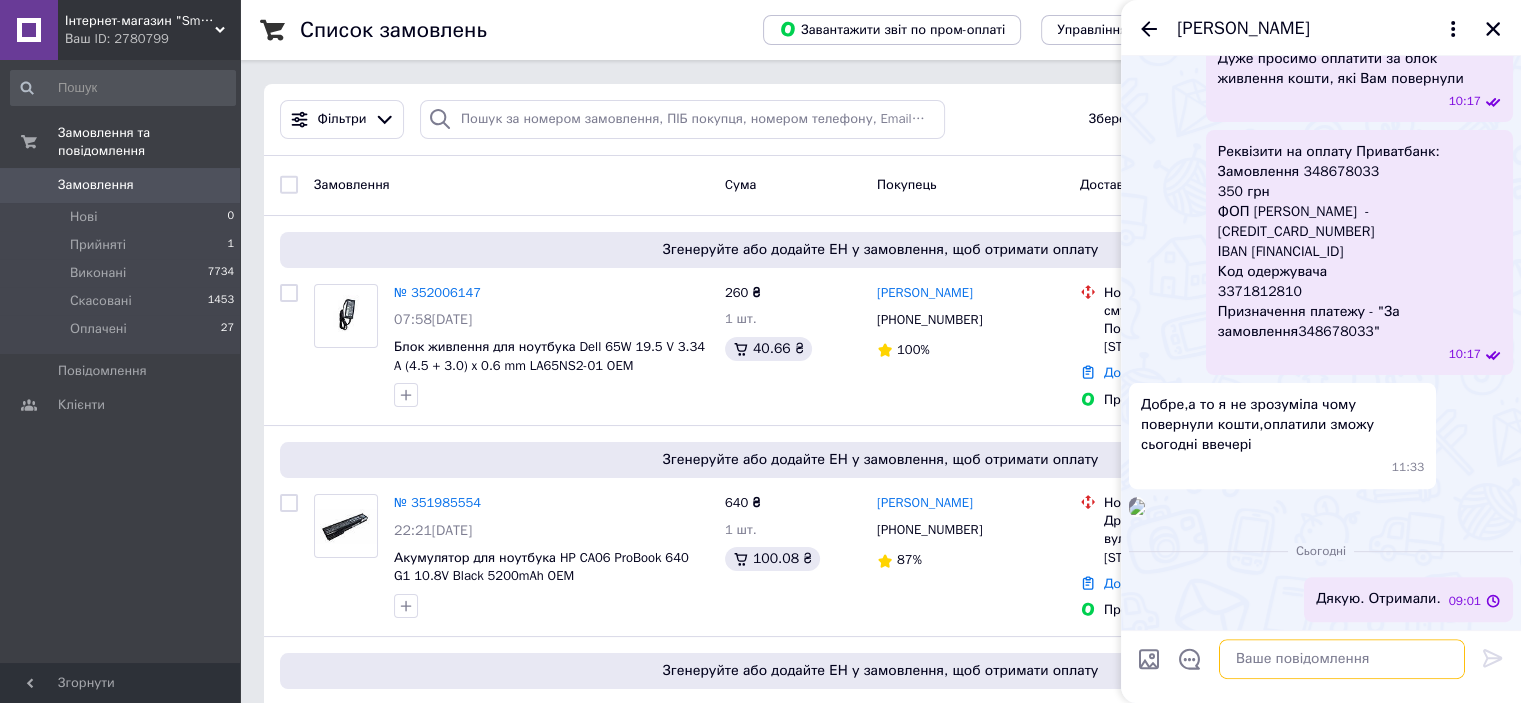 scroll, scrollTop: 800, scrollLeft: 0, axis: vertical 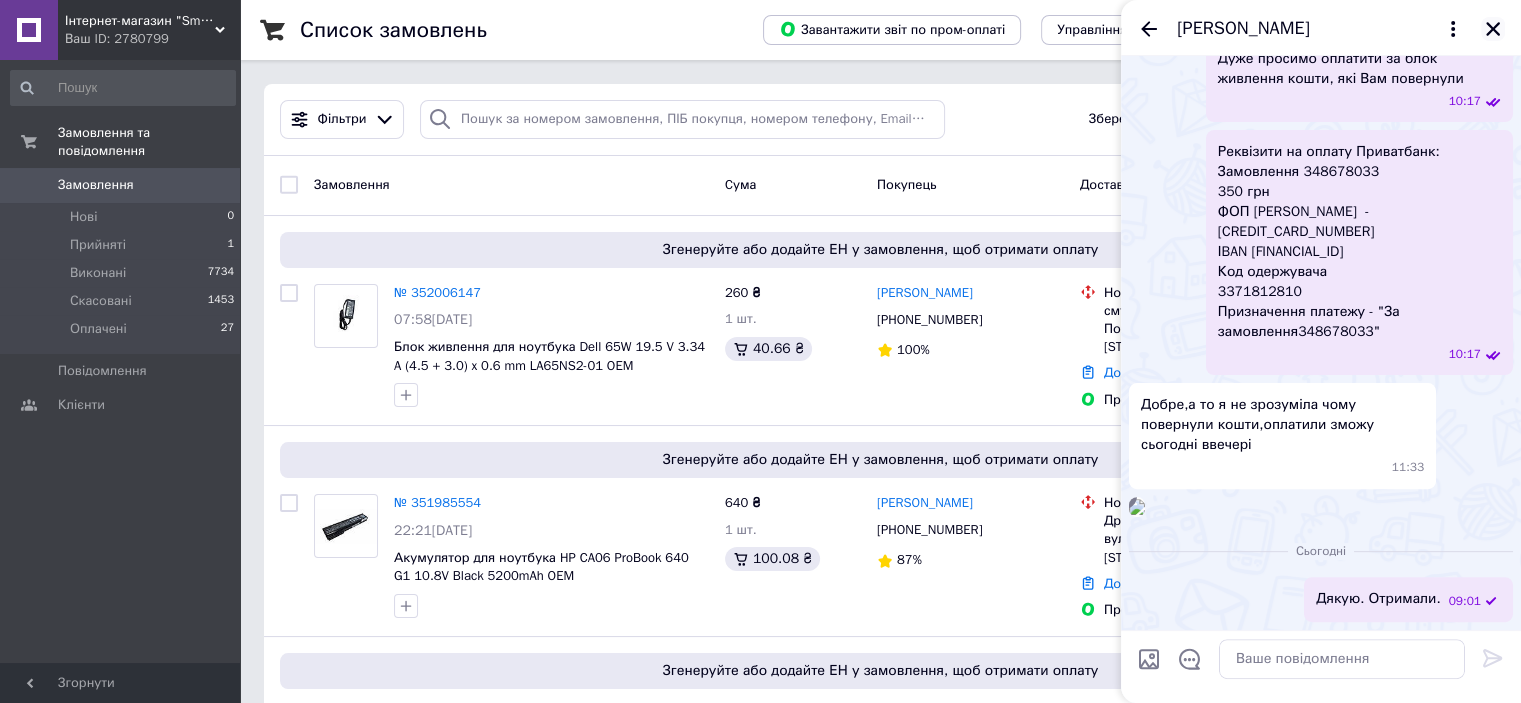 click 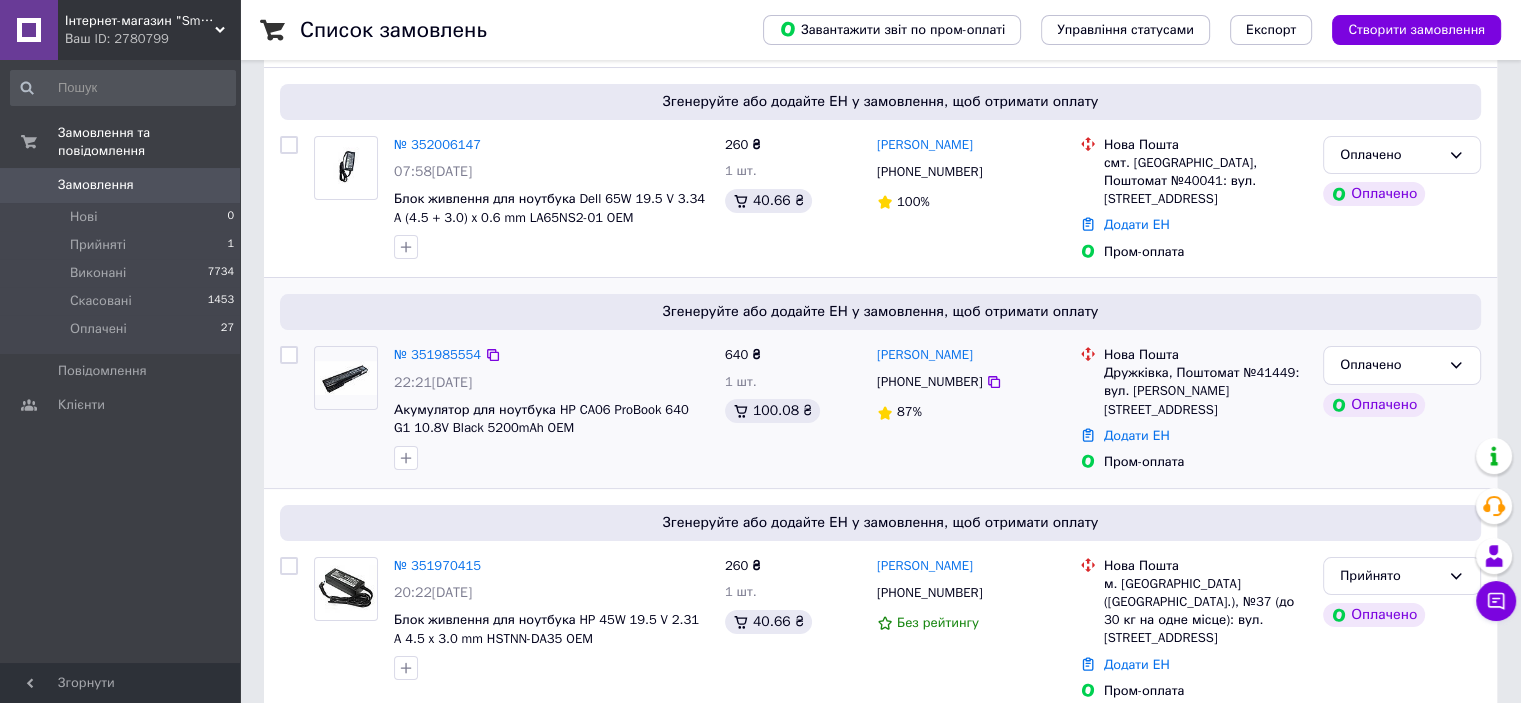 scroll, scrollTop: 100, scrollLeft: 0, axis: vertical 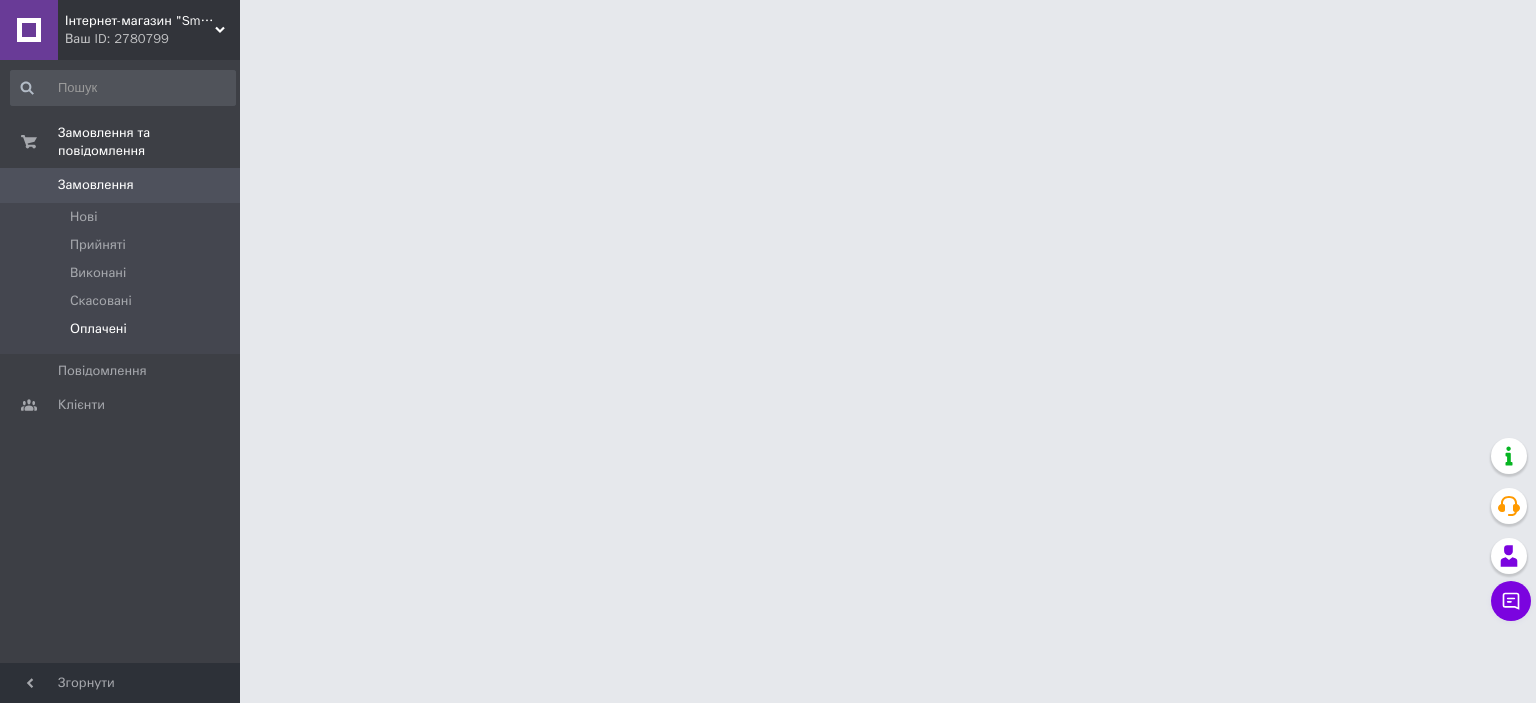 click on "Оплачені" at bounding box center [123, 334] 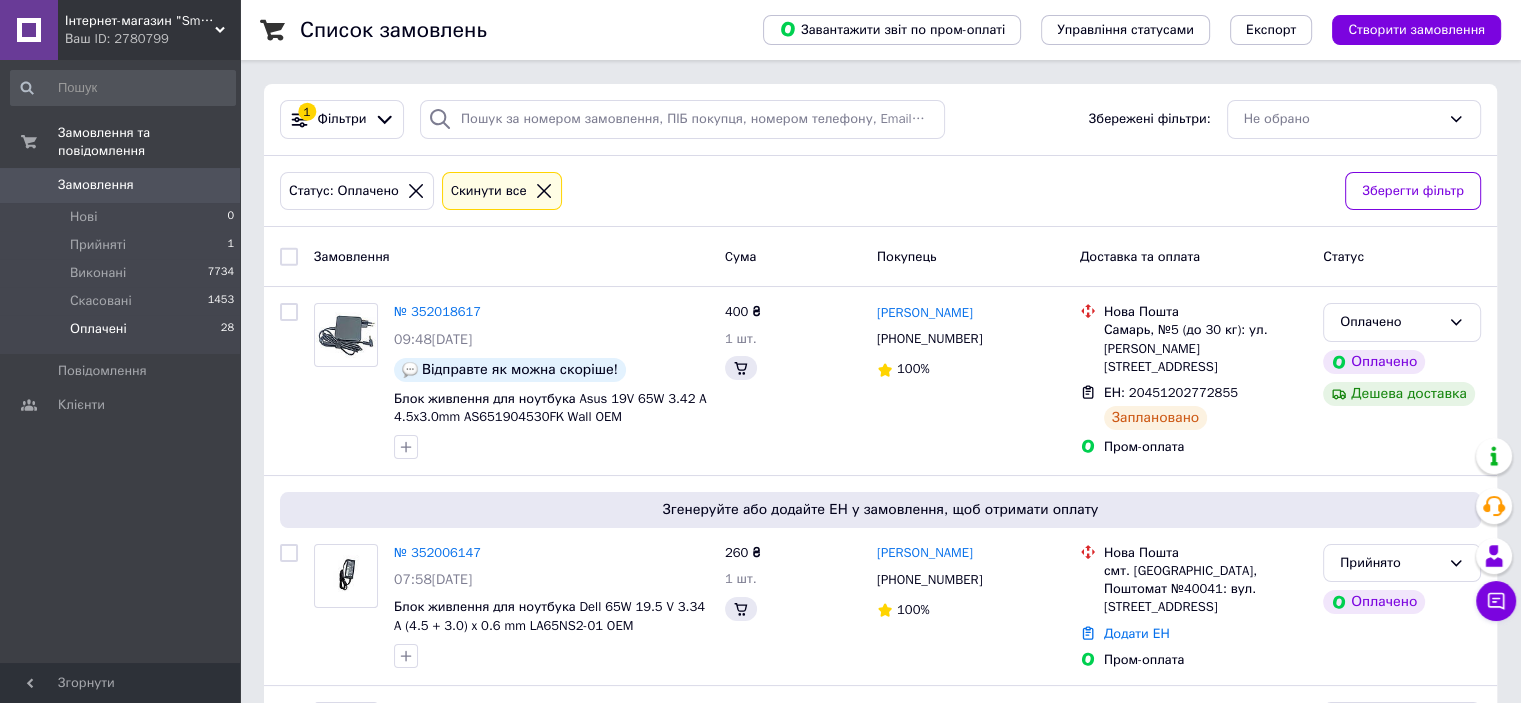 click on "Оплачені" at bounding box center (98, 329) 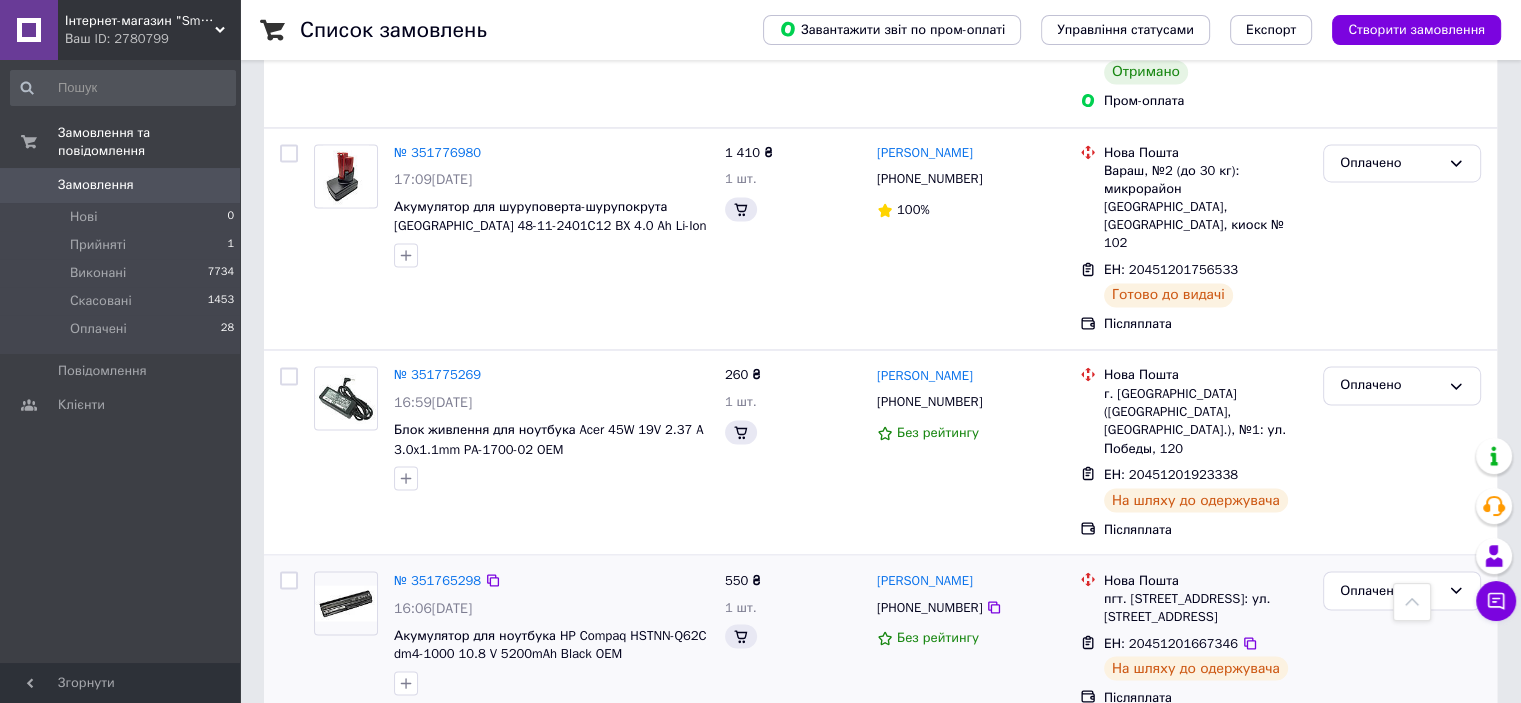 scroll, scrollTop: 3448, scrollLeft: 0, axis: vertical 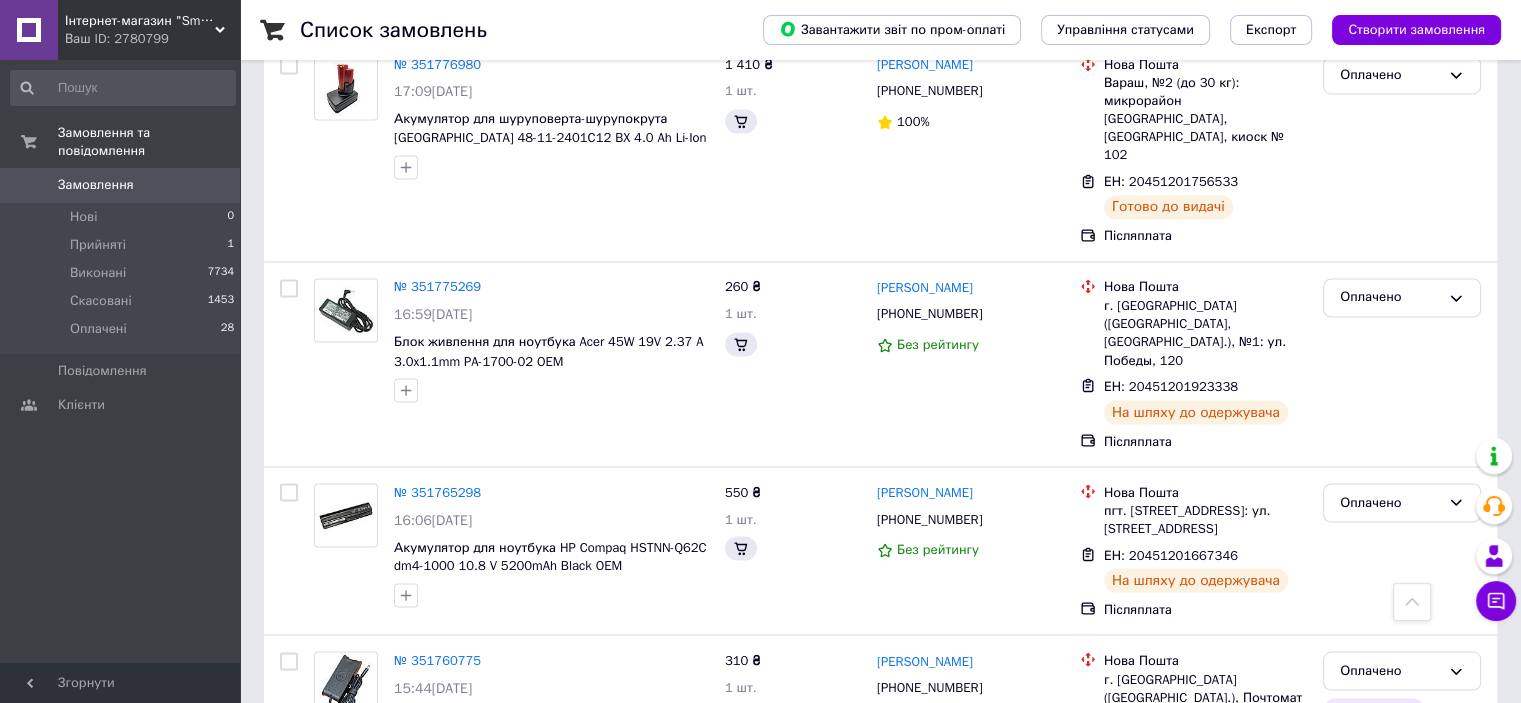 click on "Замовлення" at bounding box center [96, 185] 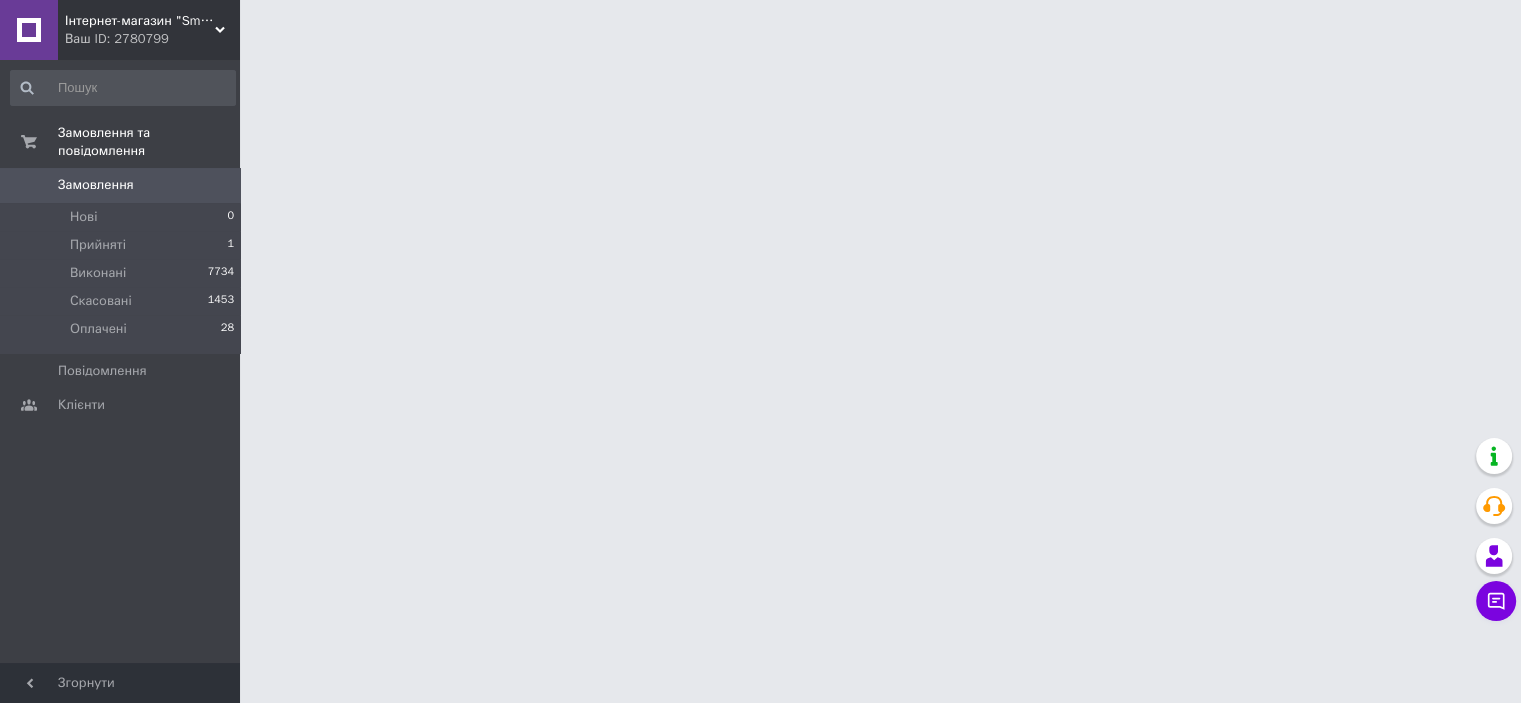 scroll, scrollTop: 0, scrollLeft: 0, axis: both 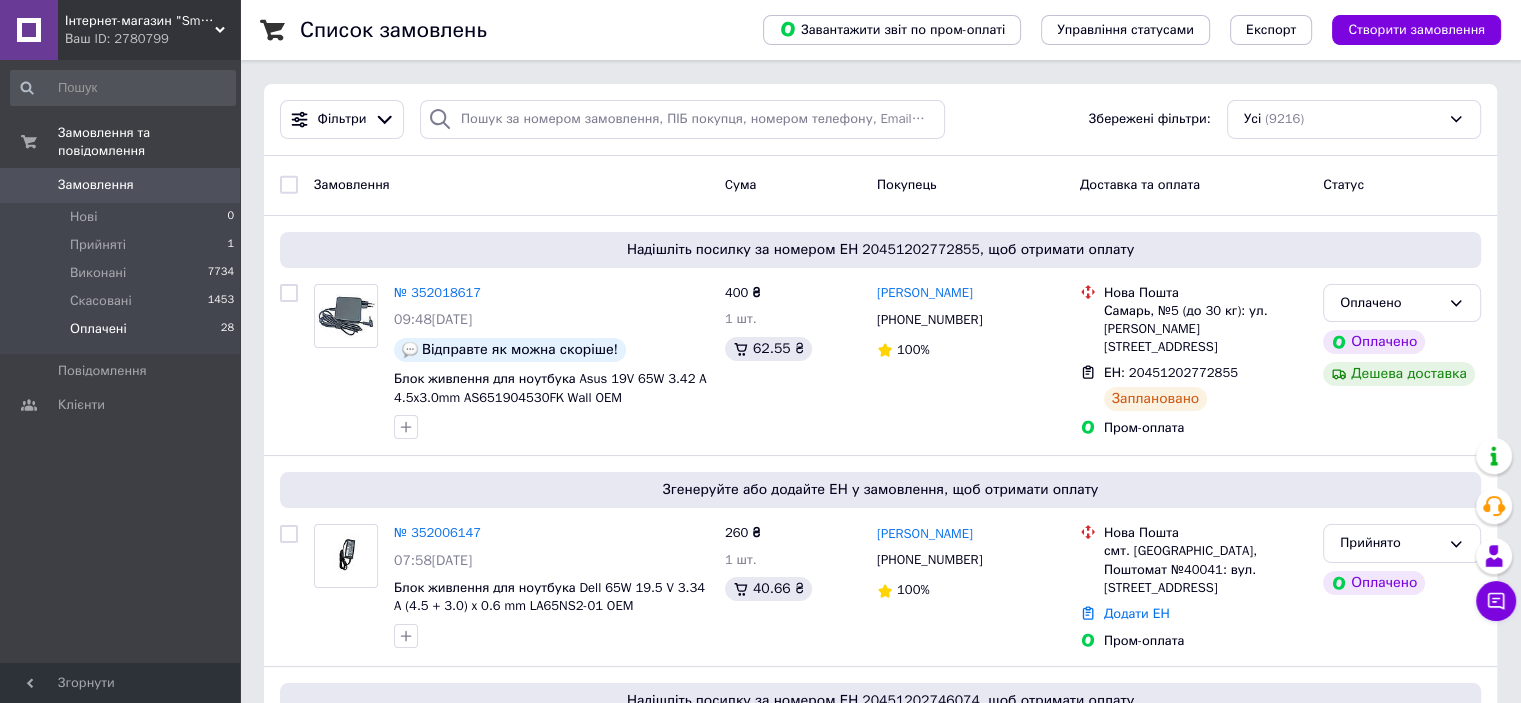 click on "Оплачені 28" at bounding box center [123, 334] 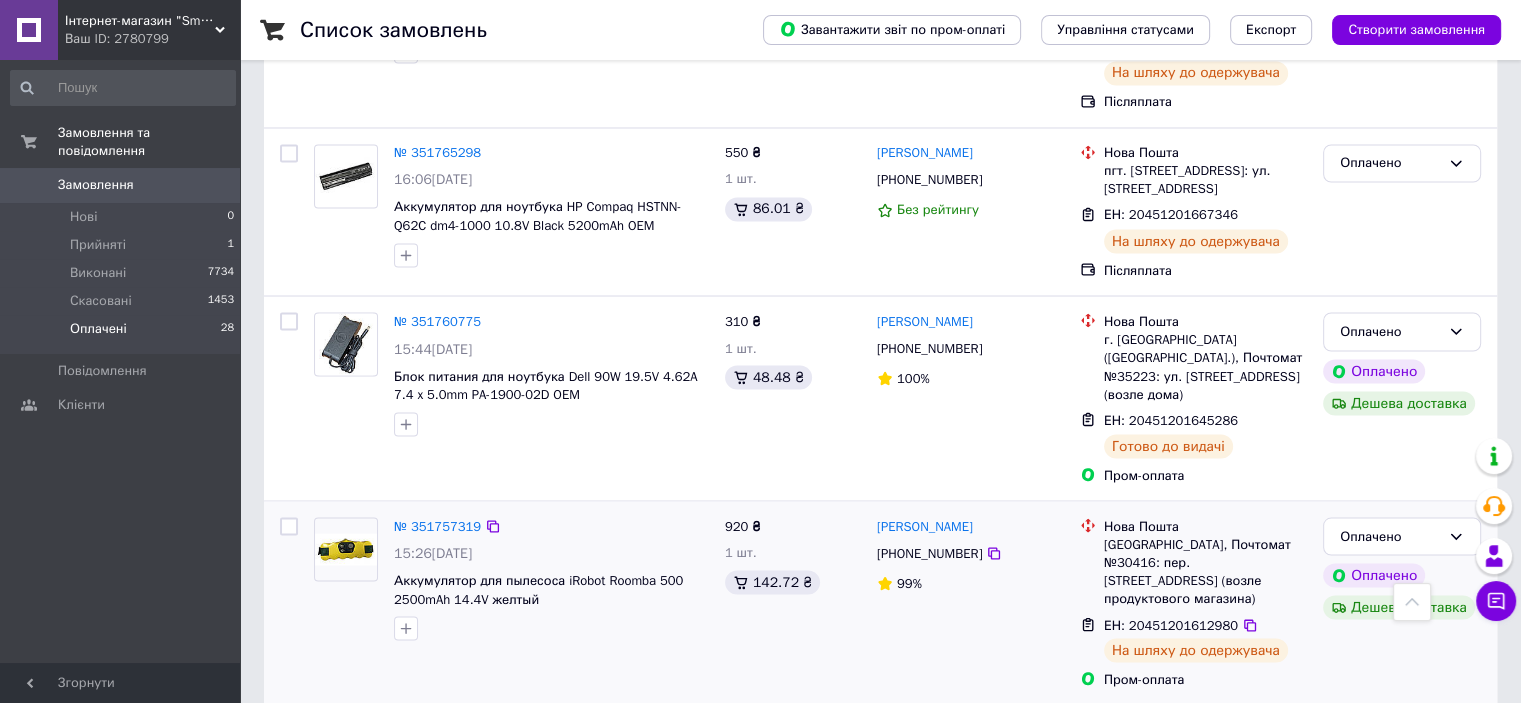 scroll, scrollTop: 3596, scrollLeft: 0, axis: vertical 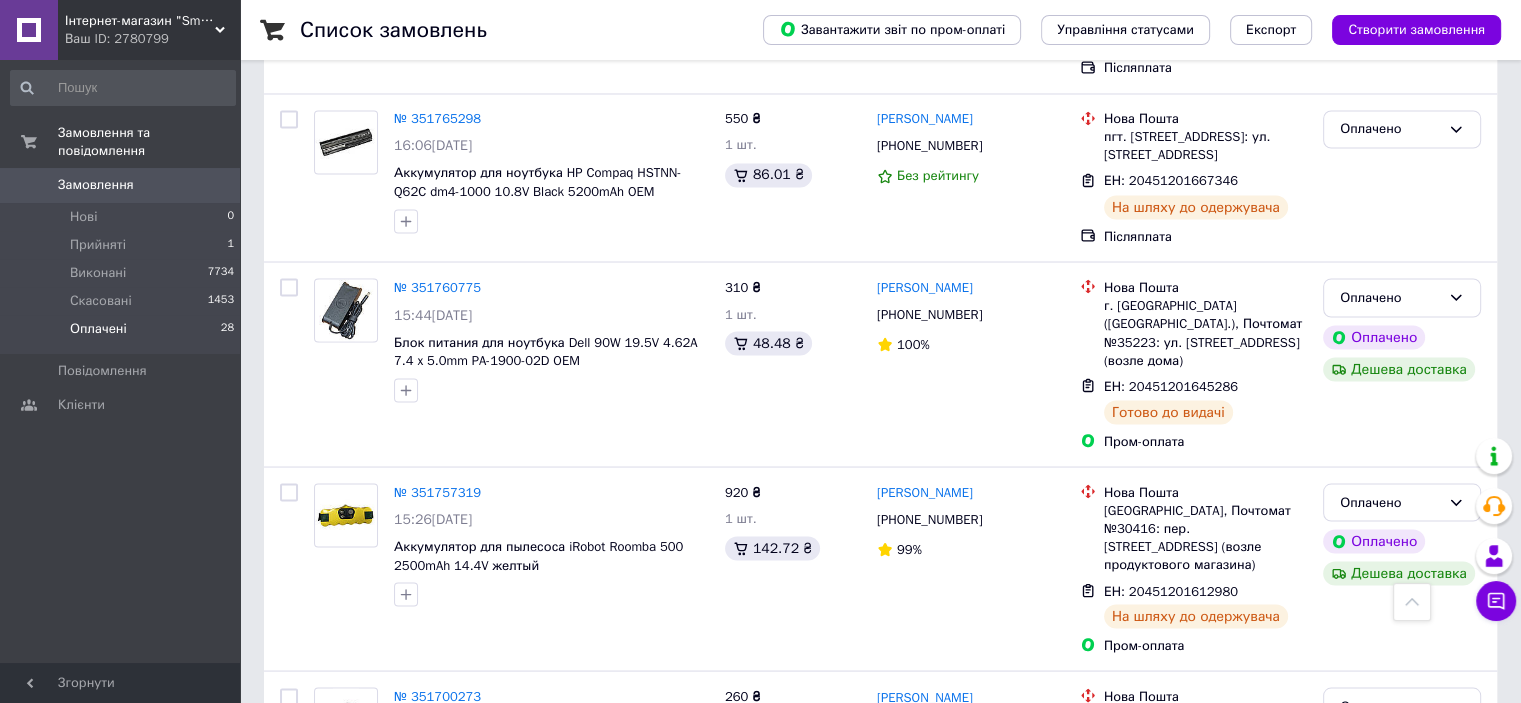 click on "2" at bounding box center [327, 884] 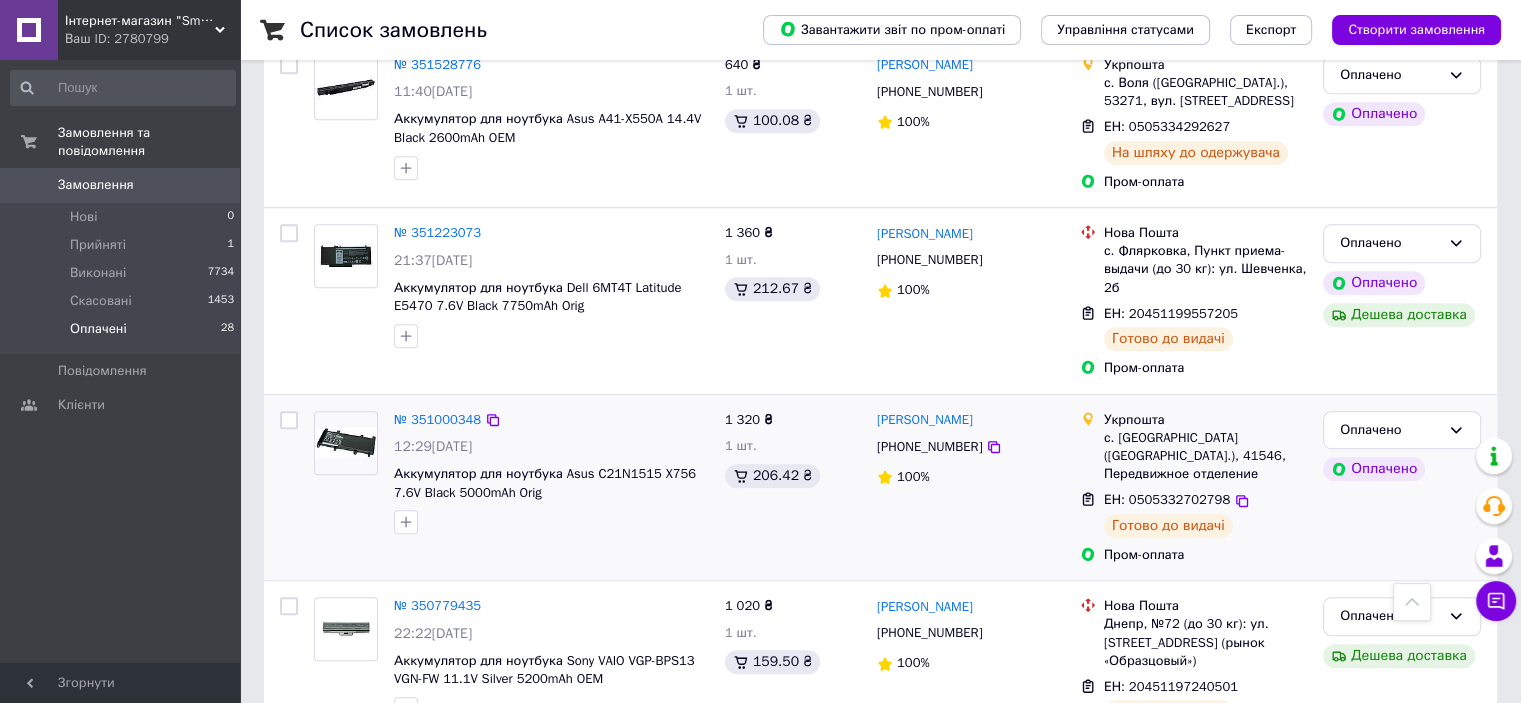 scroll, scrollTop: 1087, scrollLeft: 0, axis: vertical 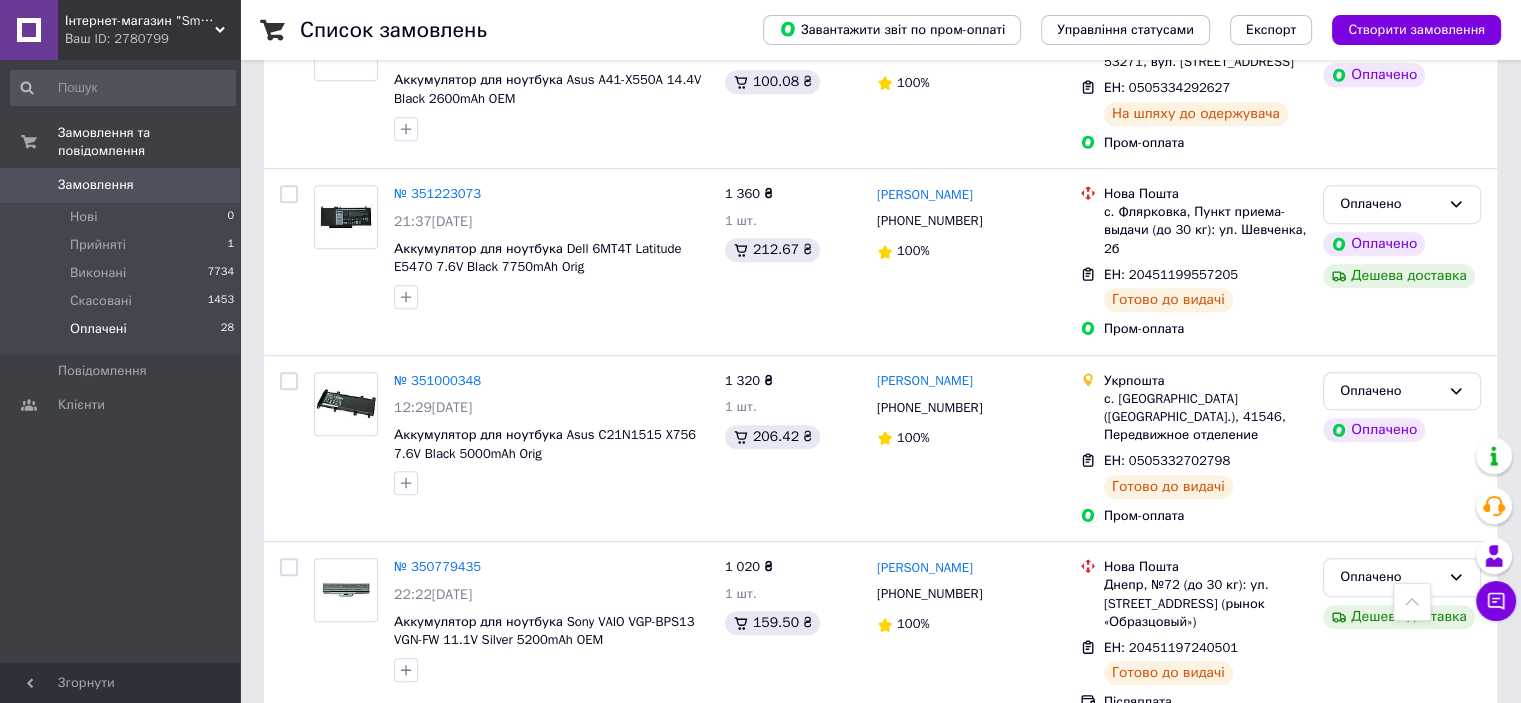 click on "1" at bounding box center (404, 773) 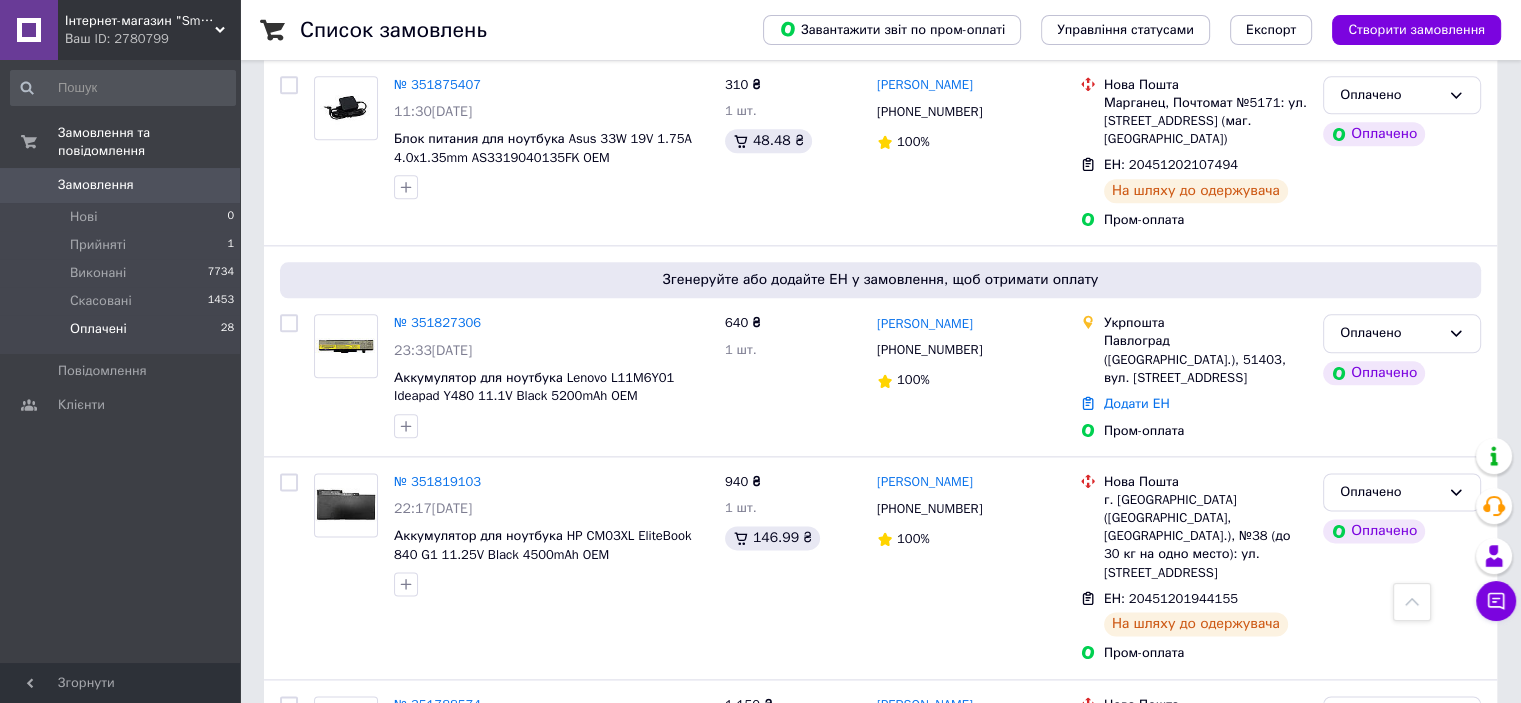 scroll, scrollTop: 2296, scrollLeft: 0, axis: vertical 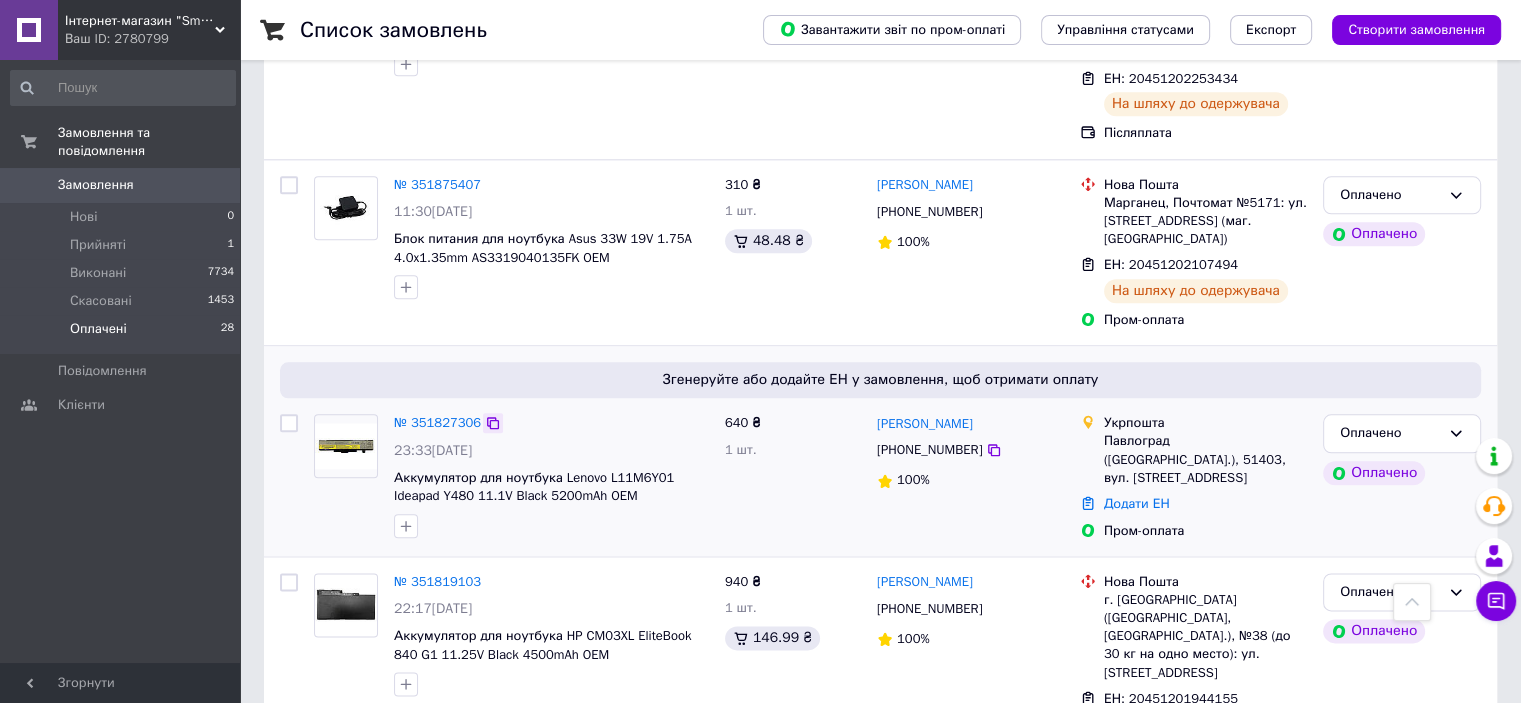 click 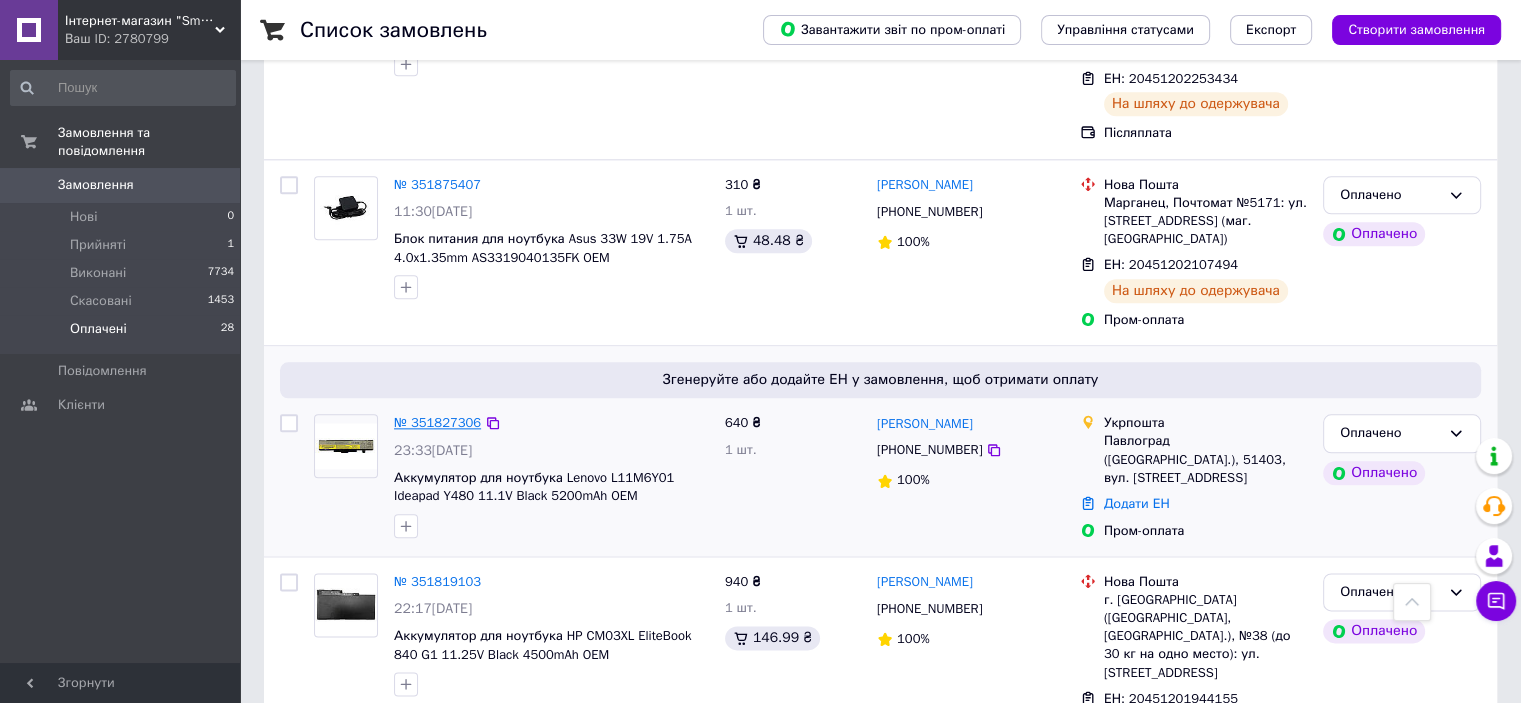 click on "№ 351827306" at bounding box center [437, 422] 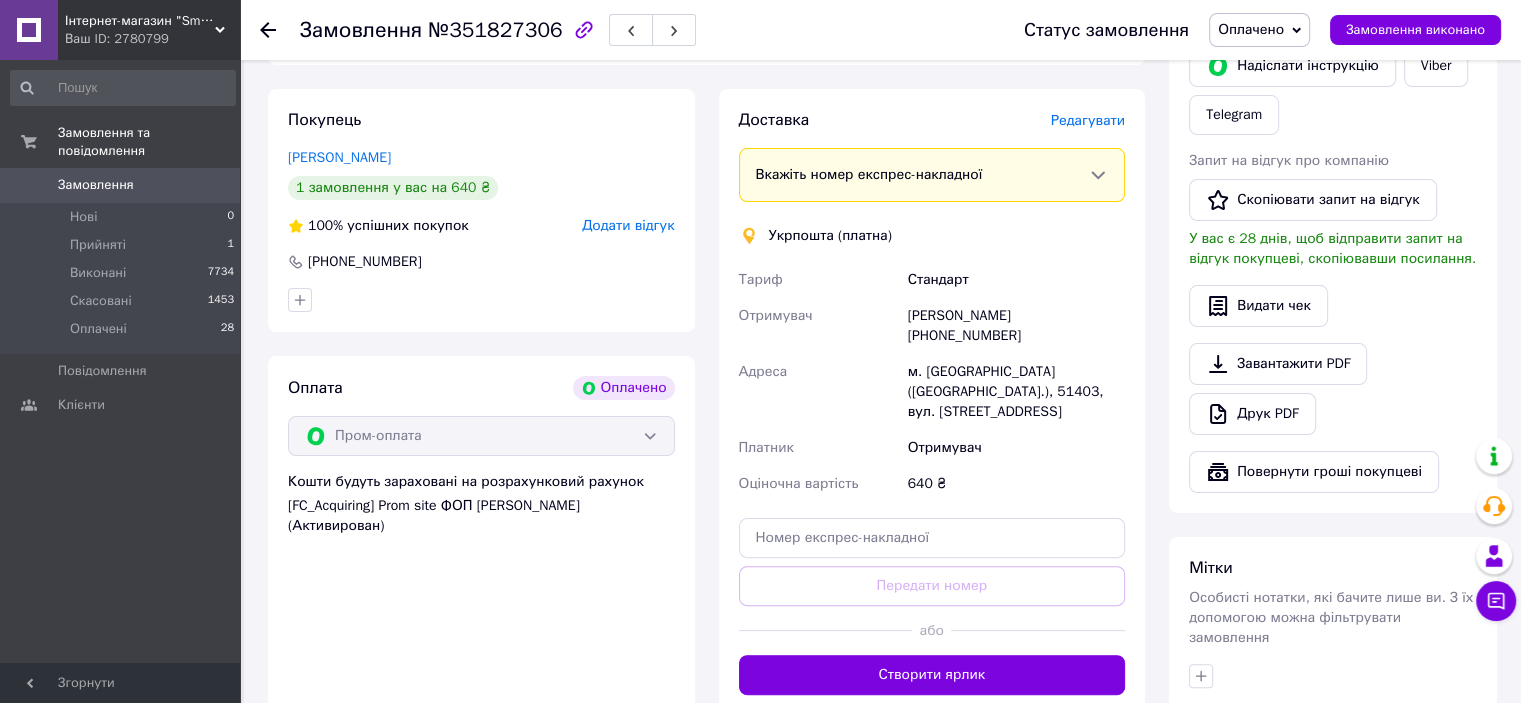 scroll, scrollTop: 696, scrollLeft: 0, axis: vertical 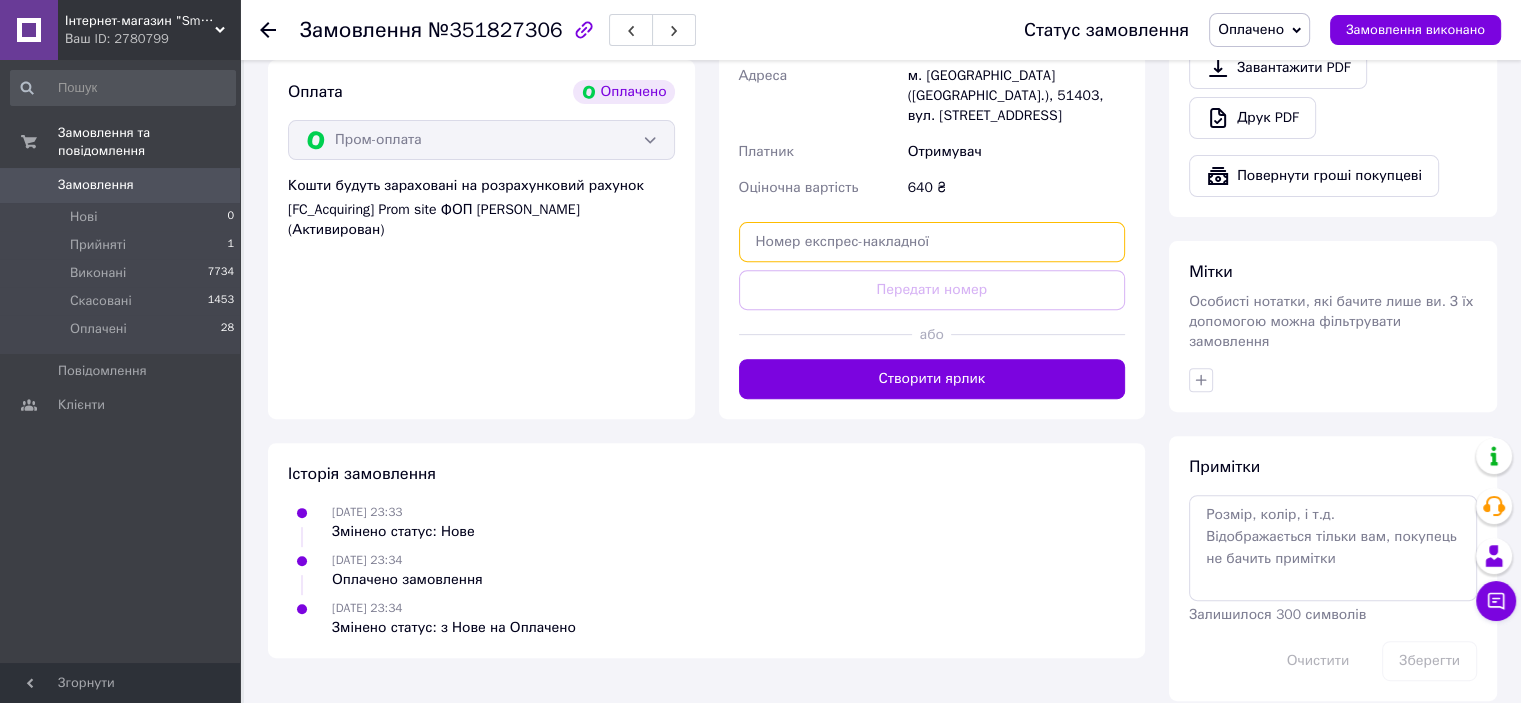 click at bounding box center [932, 242] 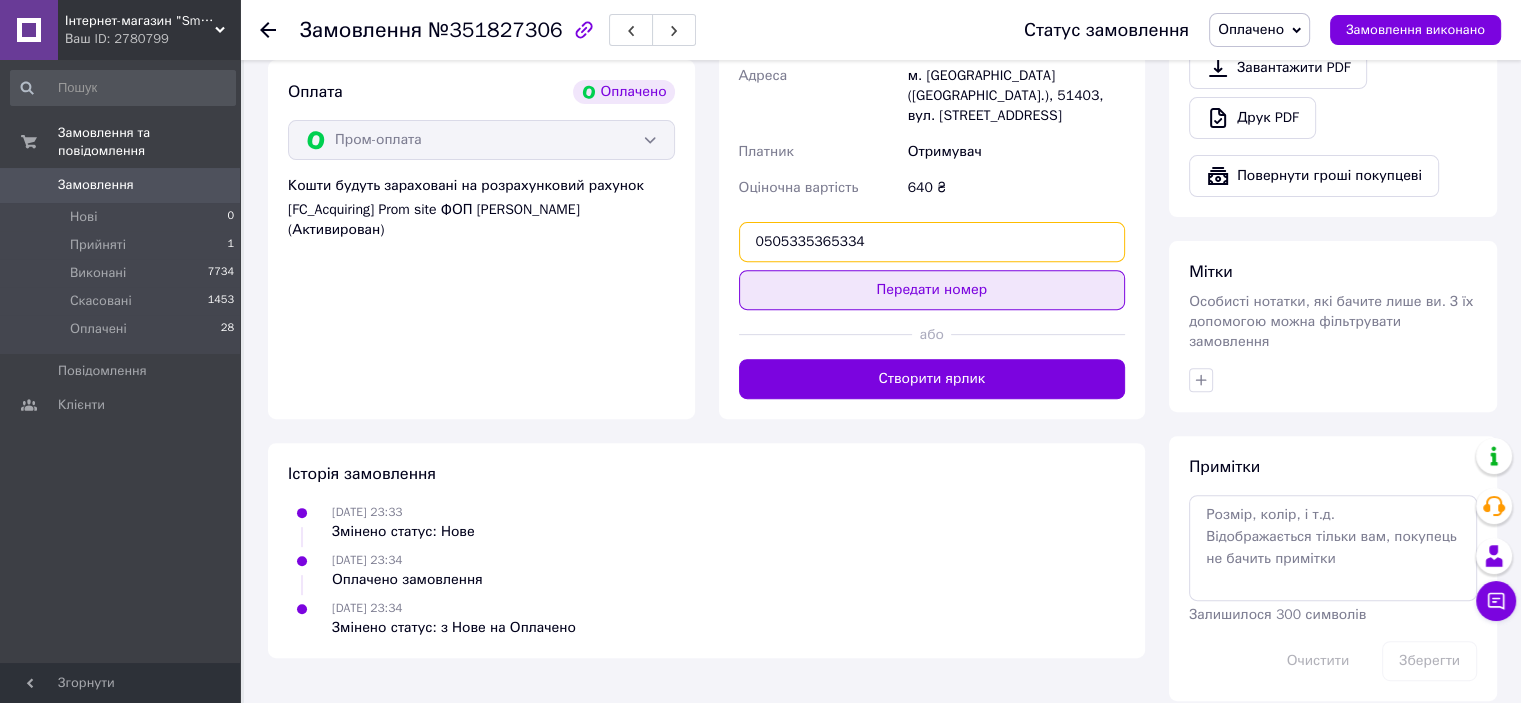 type on "0505335365334" 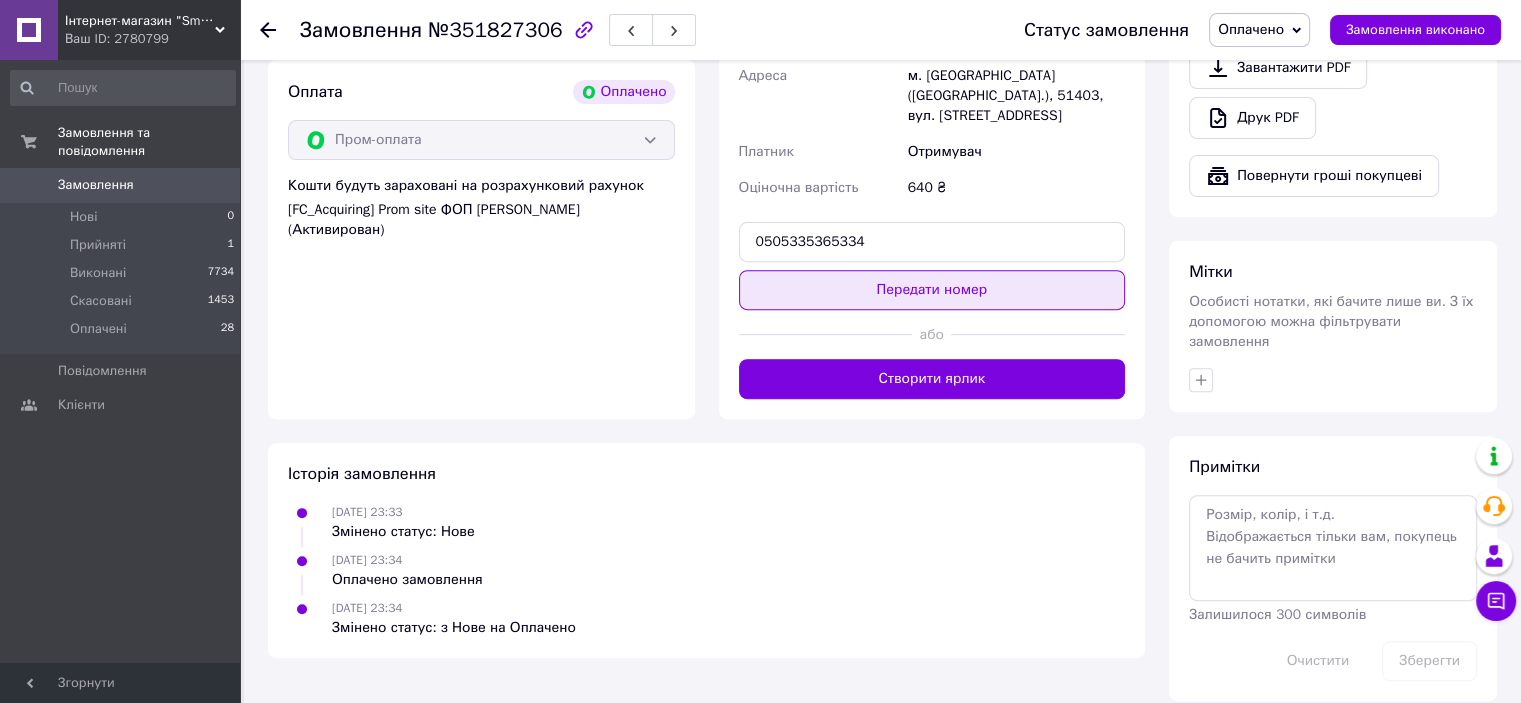 click on "Передати номер" at bounding box center [932, 290] 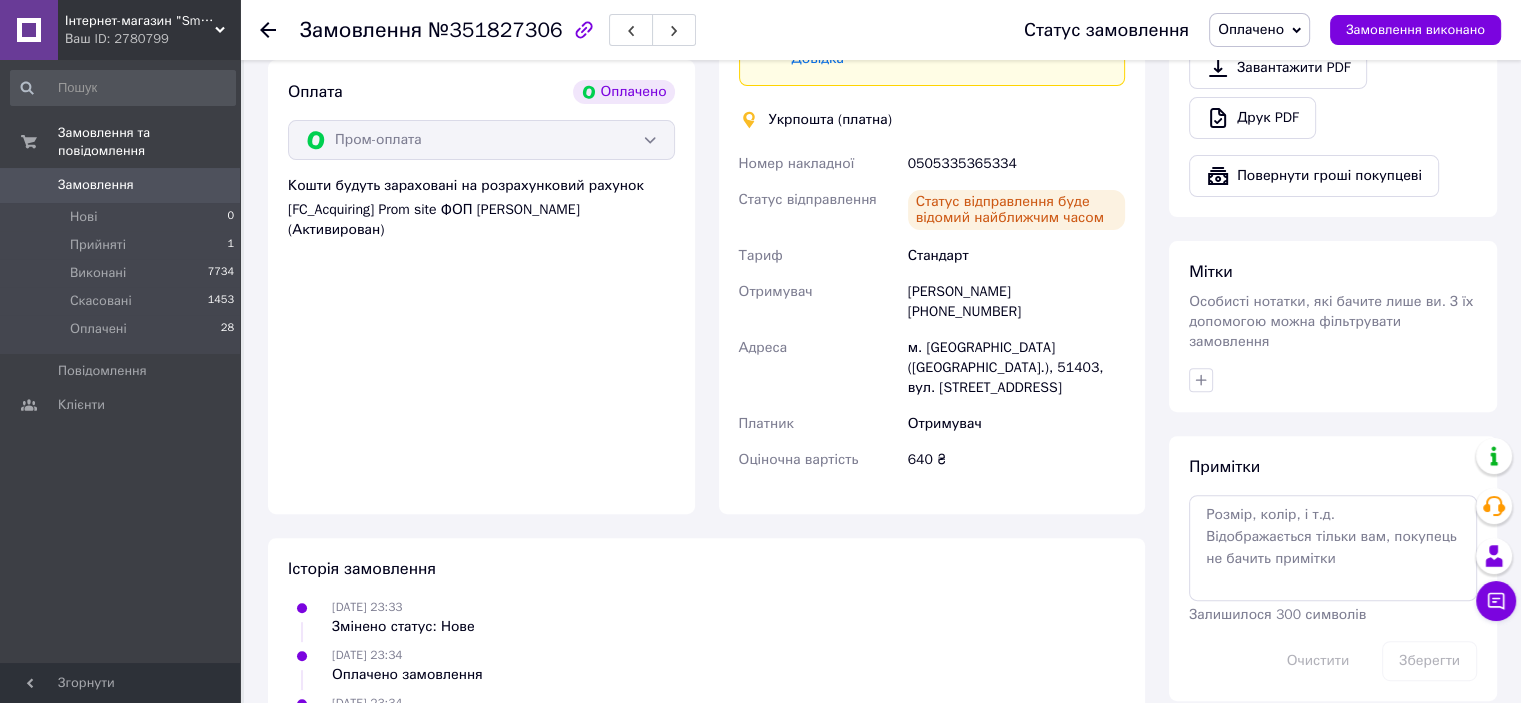 click 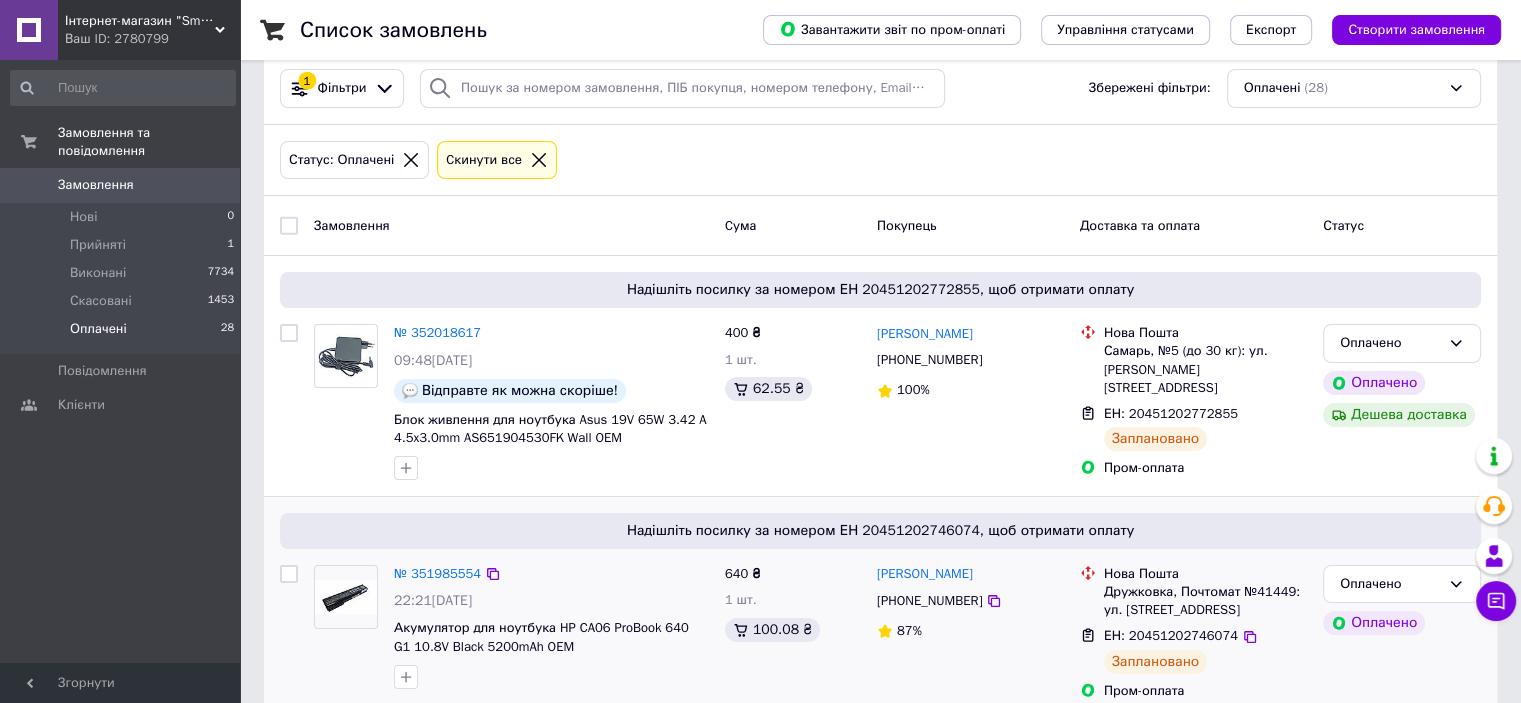 scroll, scrollTop: 0, scrollLeft: 0, axis: both 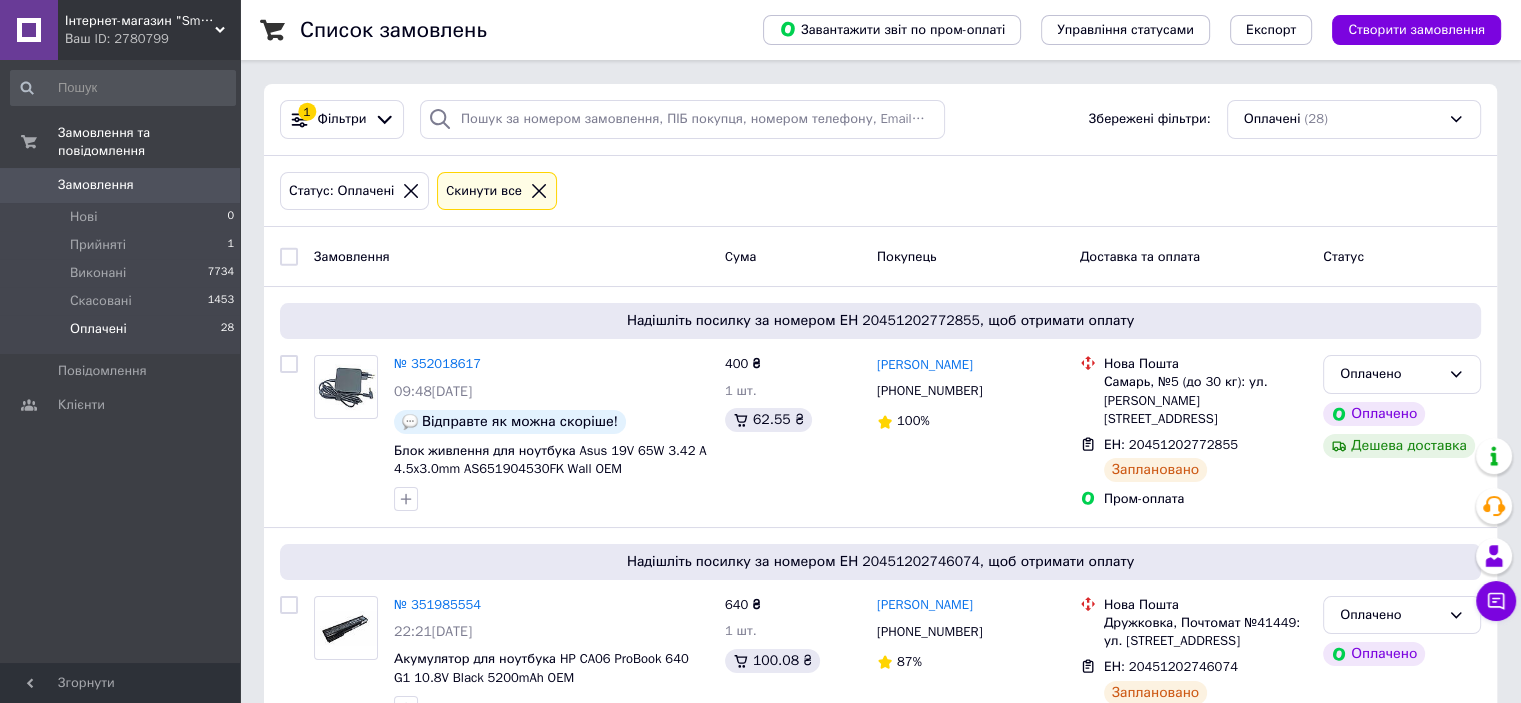 click on "Замовлення" at bounding box center [121, 185] 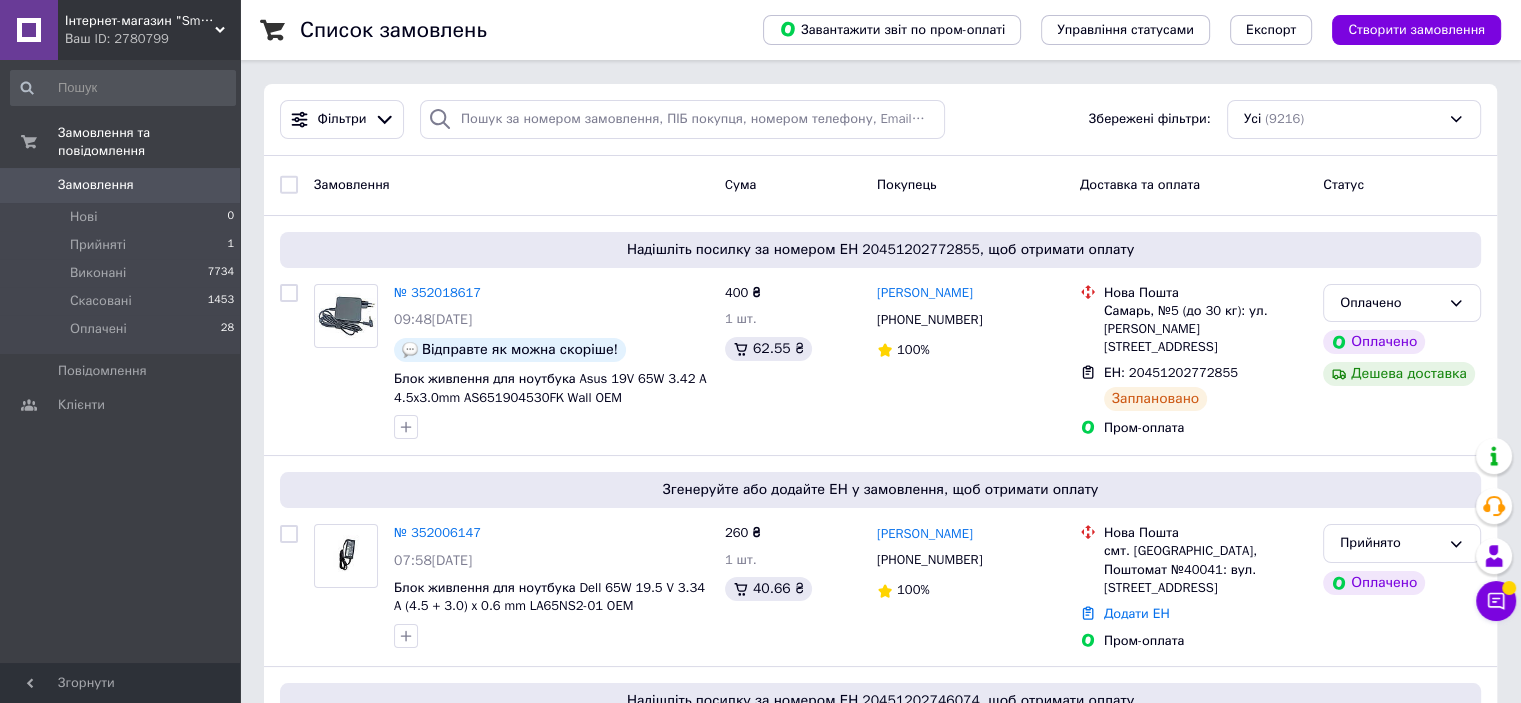 click on "Чат з покупцем" at bounding box center [1496, 601] 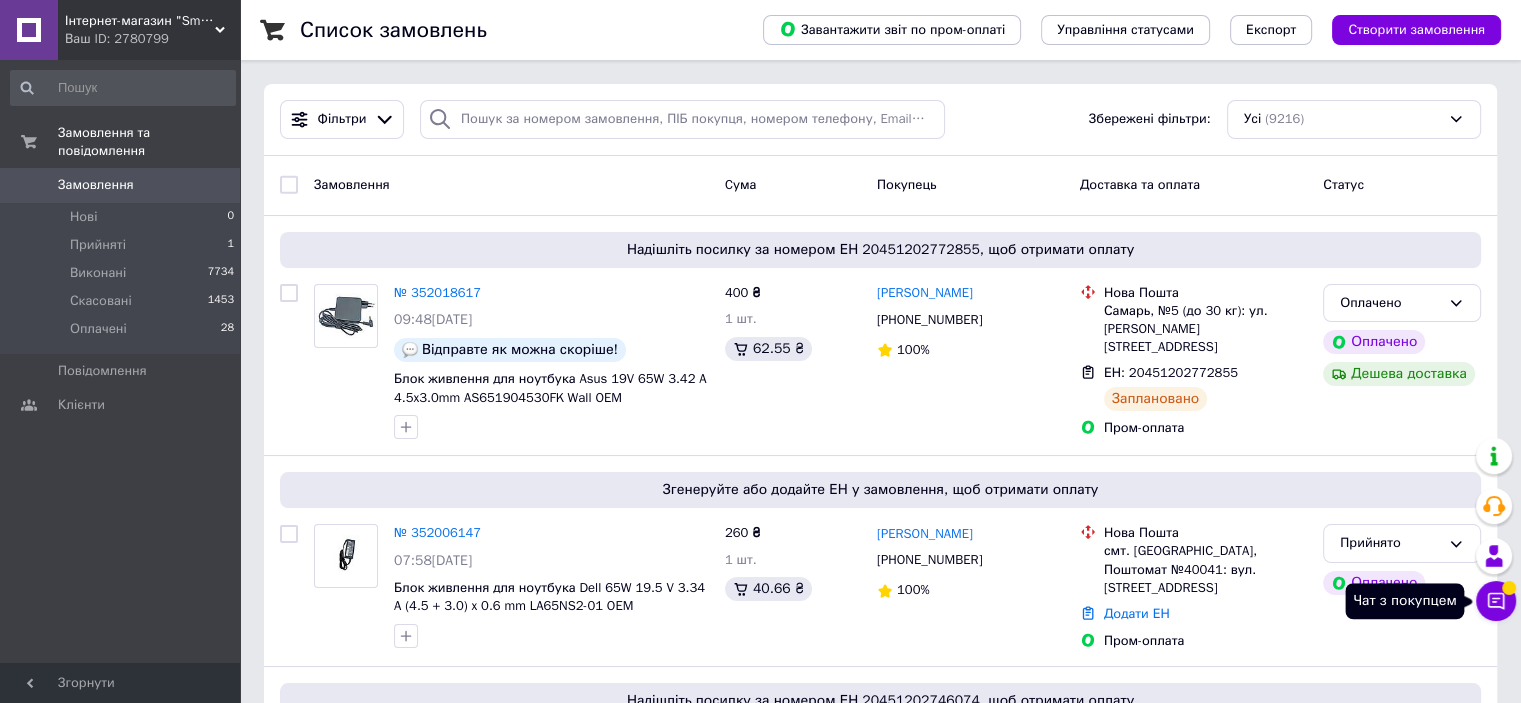 click 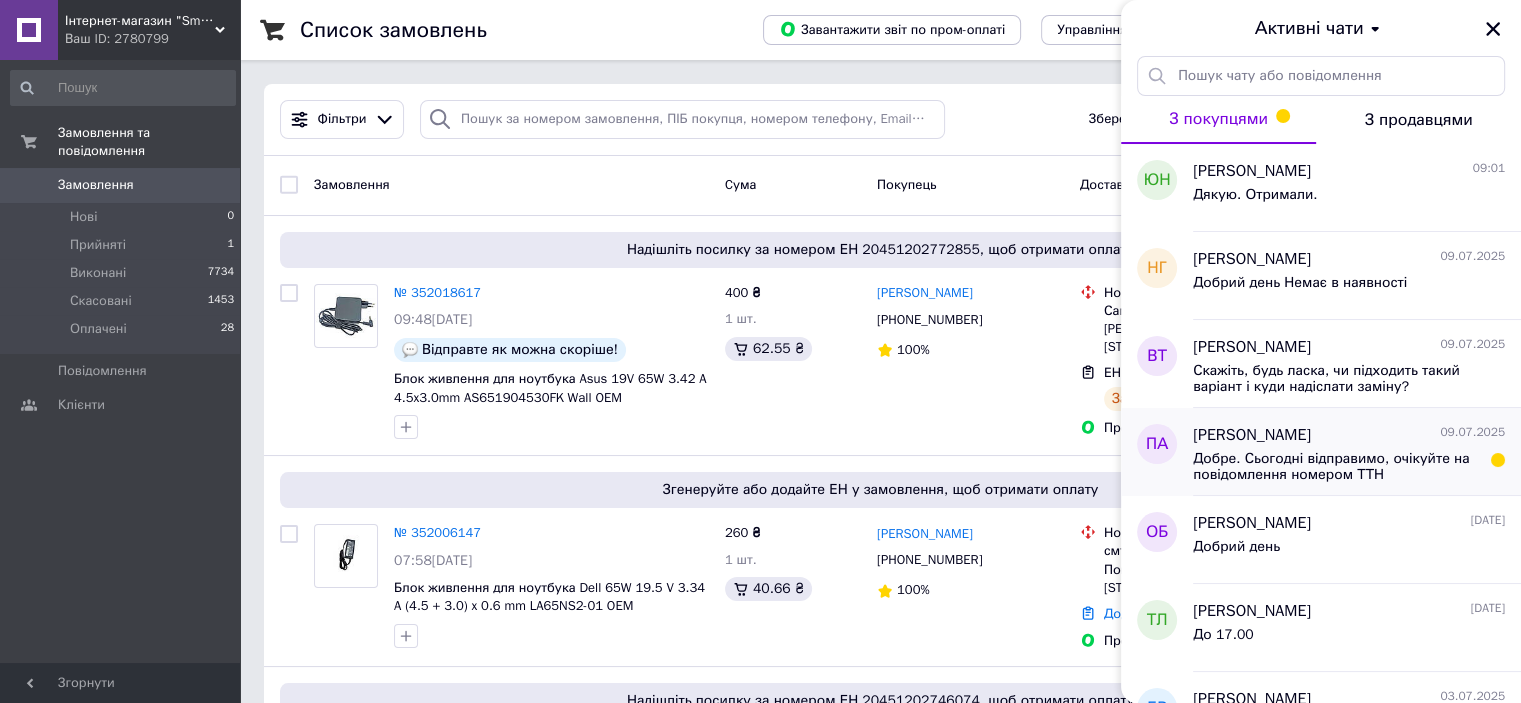 click on "Пахалюк Александр 09.07.2025" at bounding box center [1349, 435] 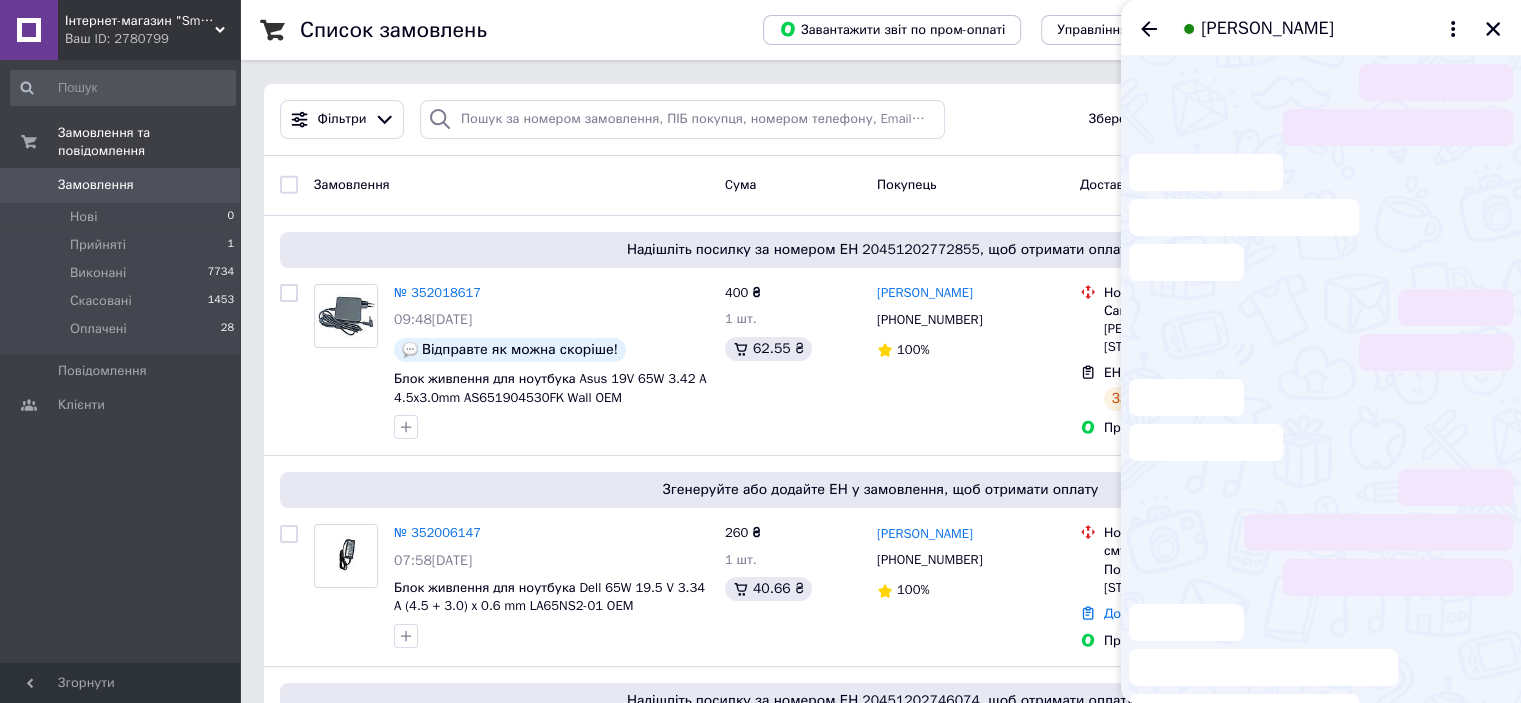 scroll, scrollTop: 105, scrollLeft: 0, axis: vertical 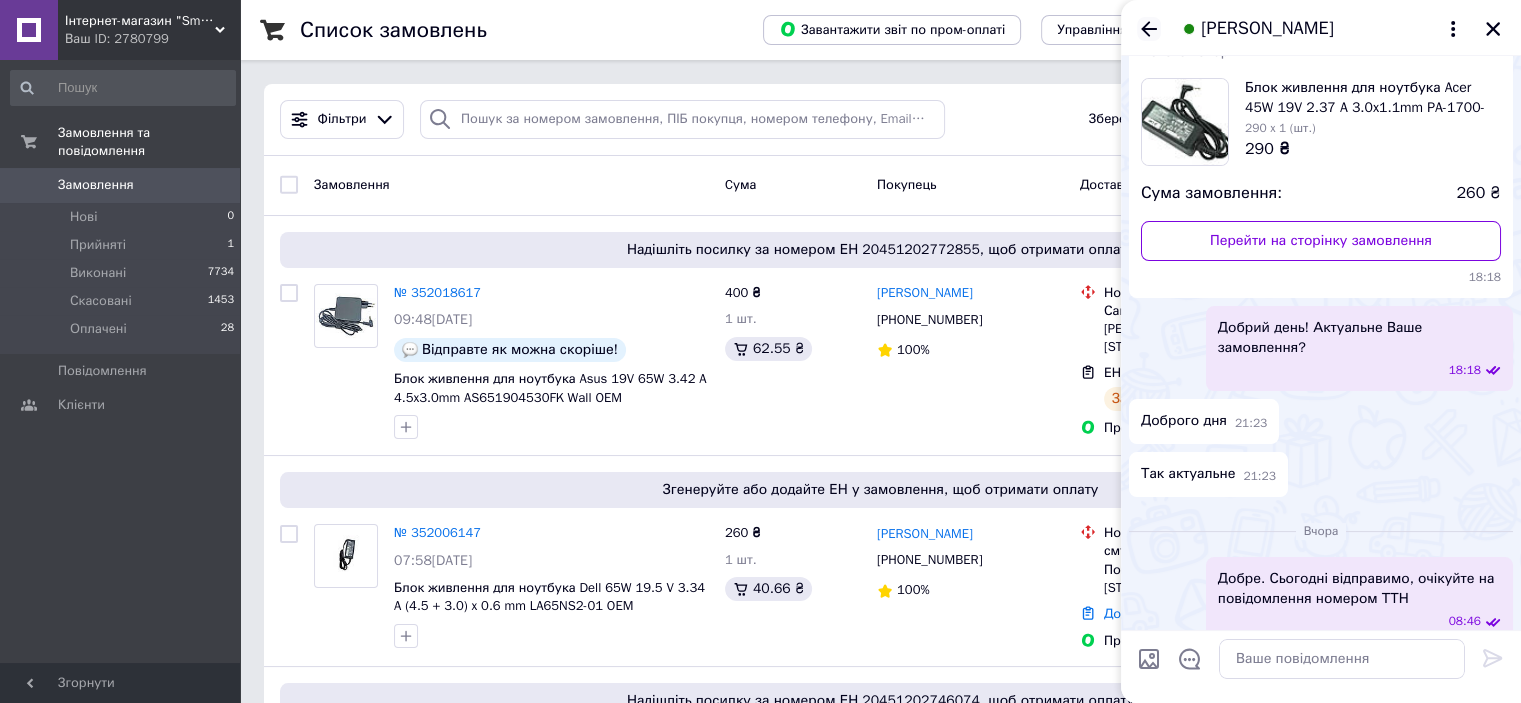 click 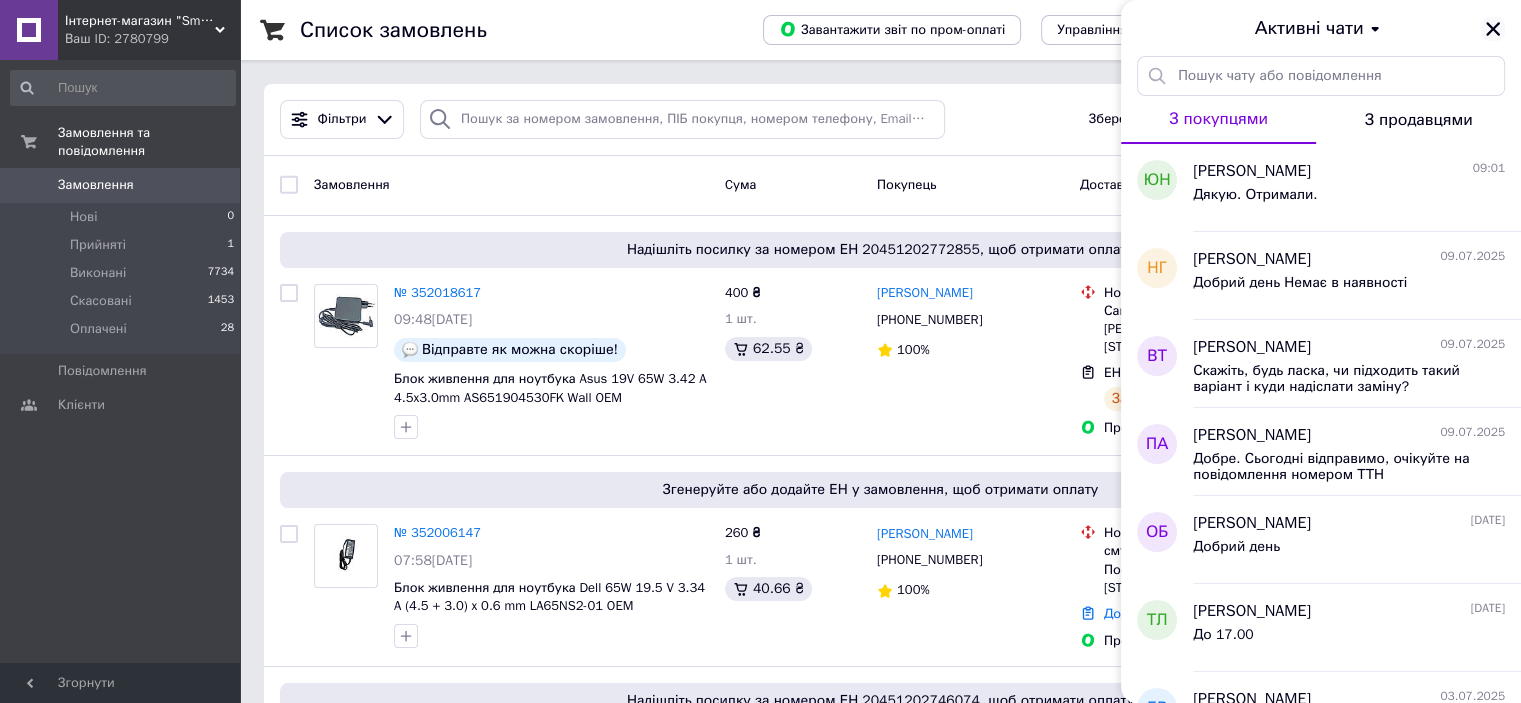 click 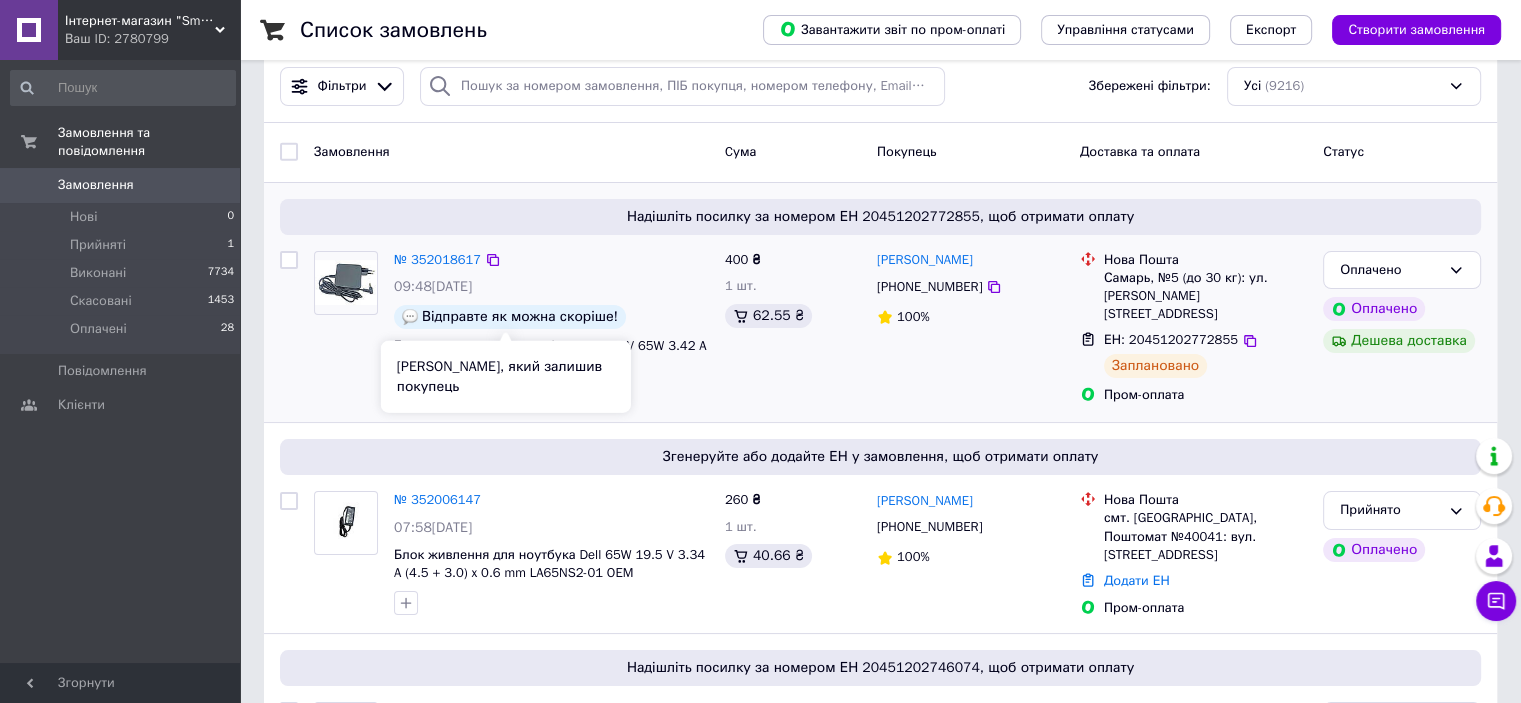 scroll, scrollTop: 0, scrollLeft: 0, axis: both 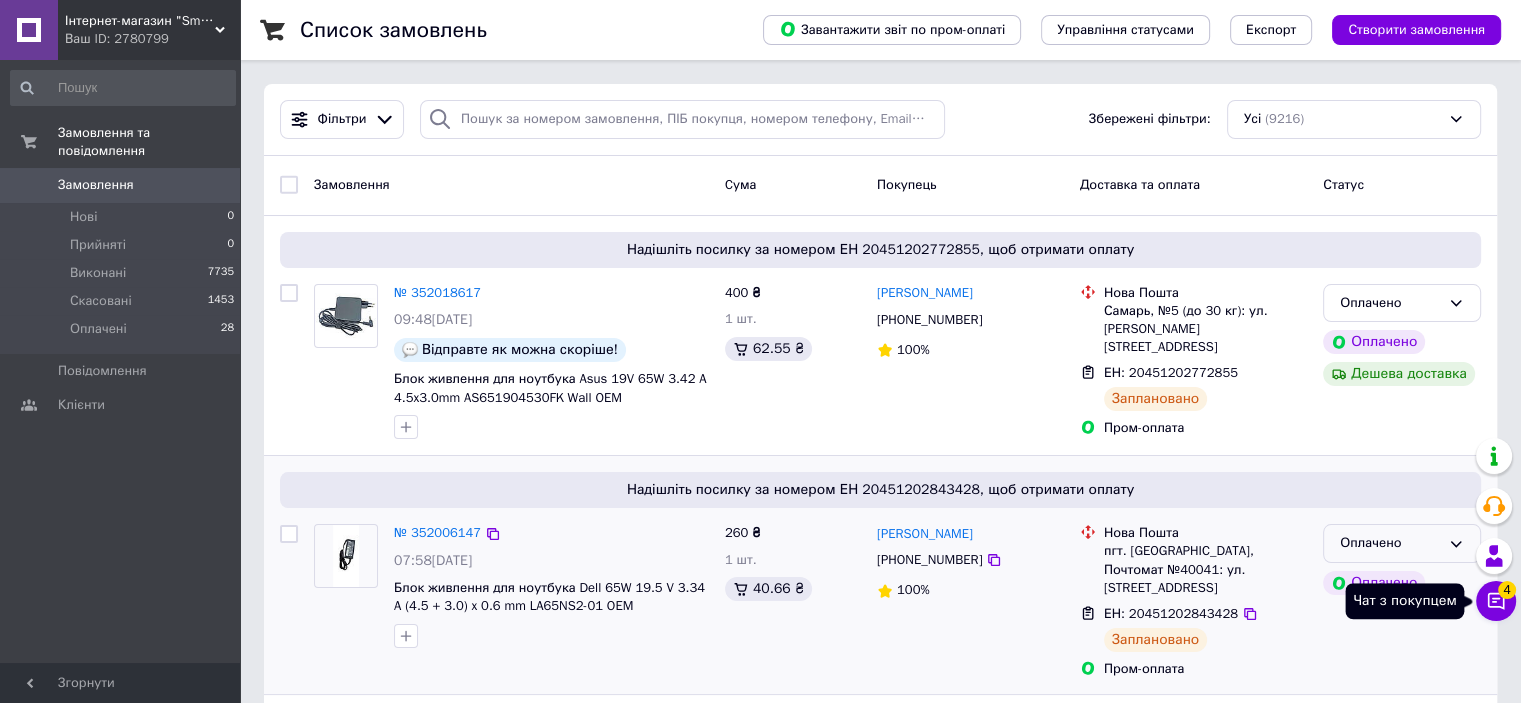 drag, startPoint x: 1492, startPoint y: 606, endPoint x: 1472, endPoint y: 560, distance: 50.159744 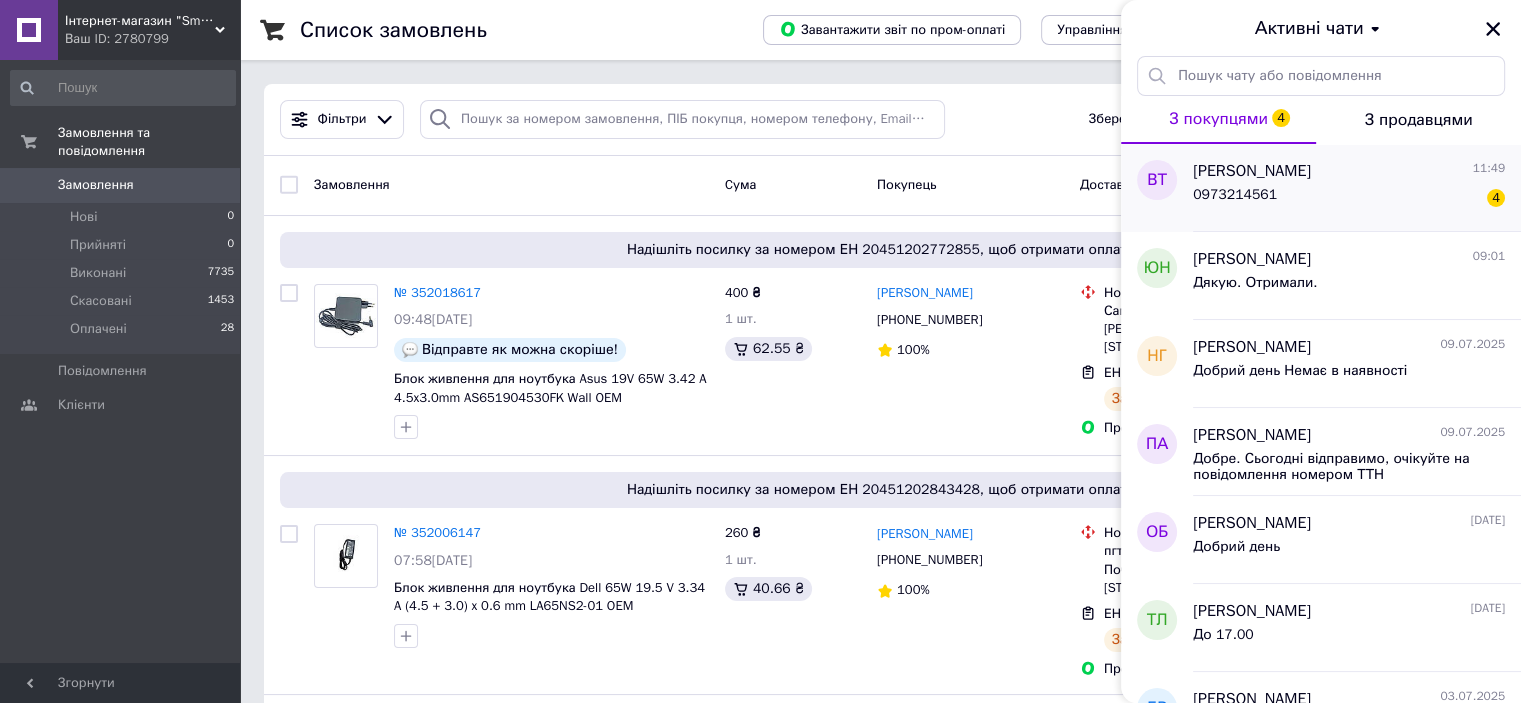 click on "0973214561" at bounding box center (1235, 201) 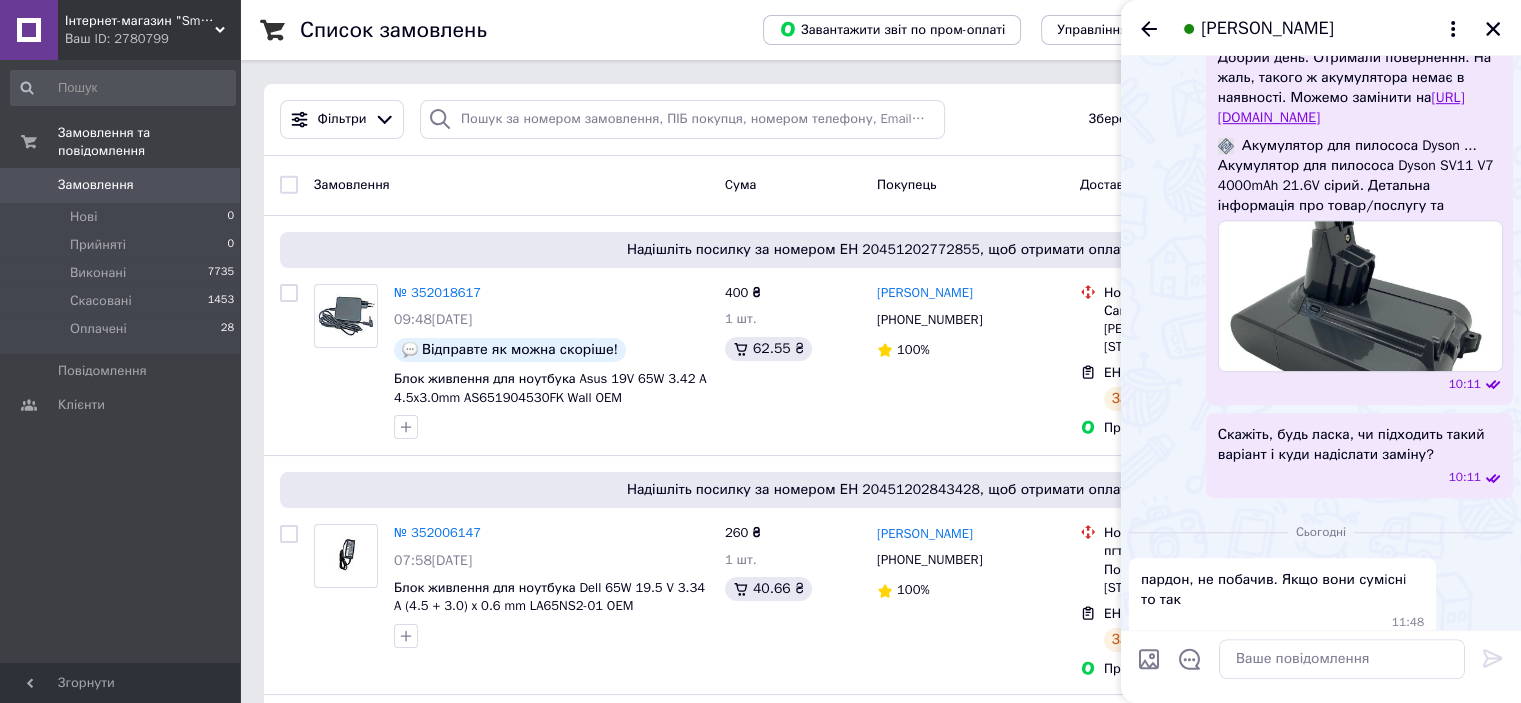 scroll, scrollTop: 1108, scrollLeft: 0, axis: vertical 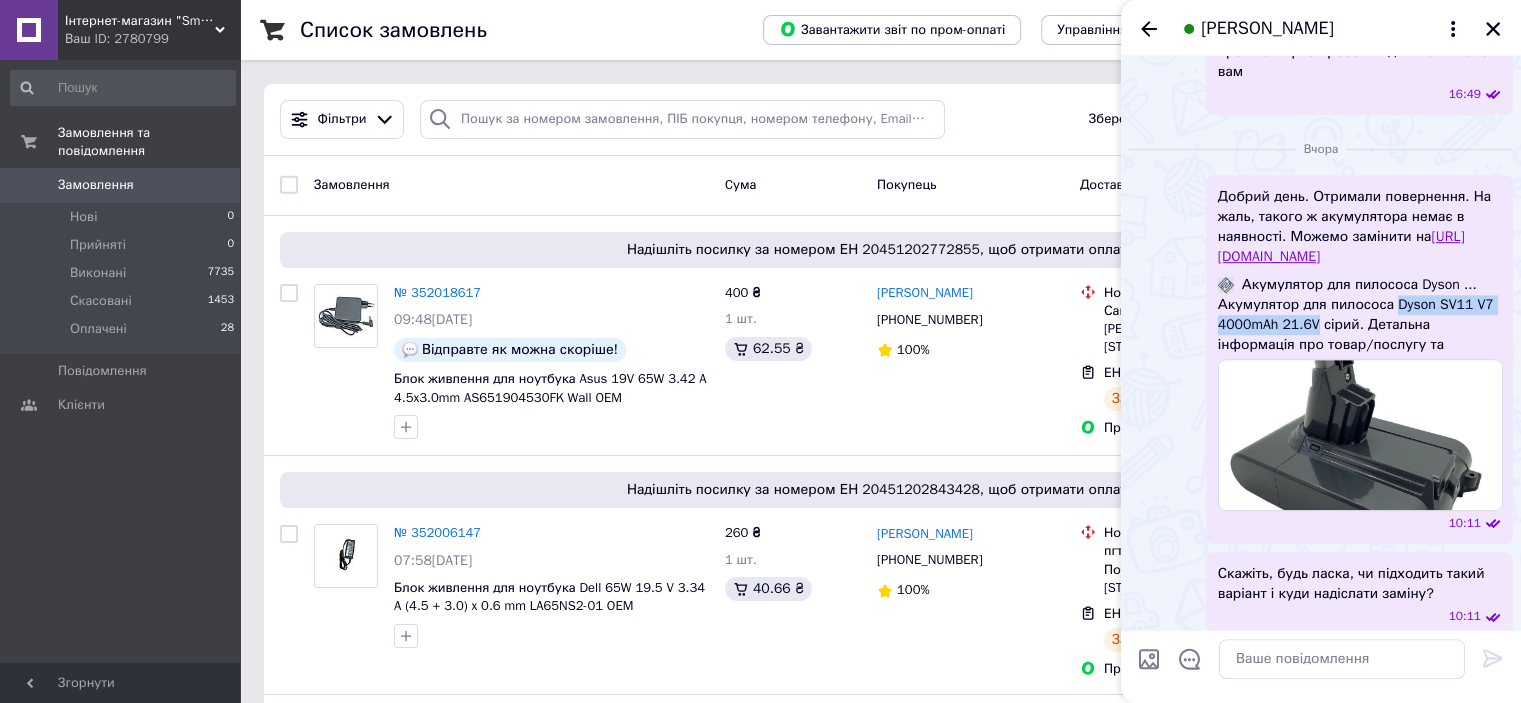 drag, startPoint x: 1389, startPoint y: 289, endPoint x: 1313, endPoint y: 304, distance: 77.46612 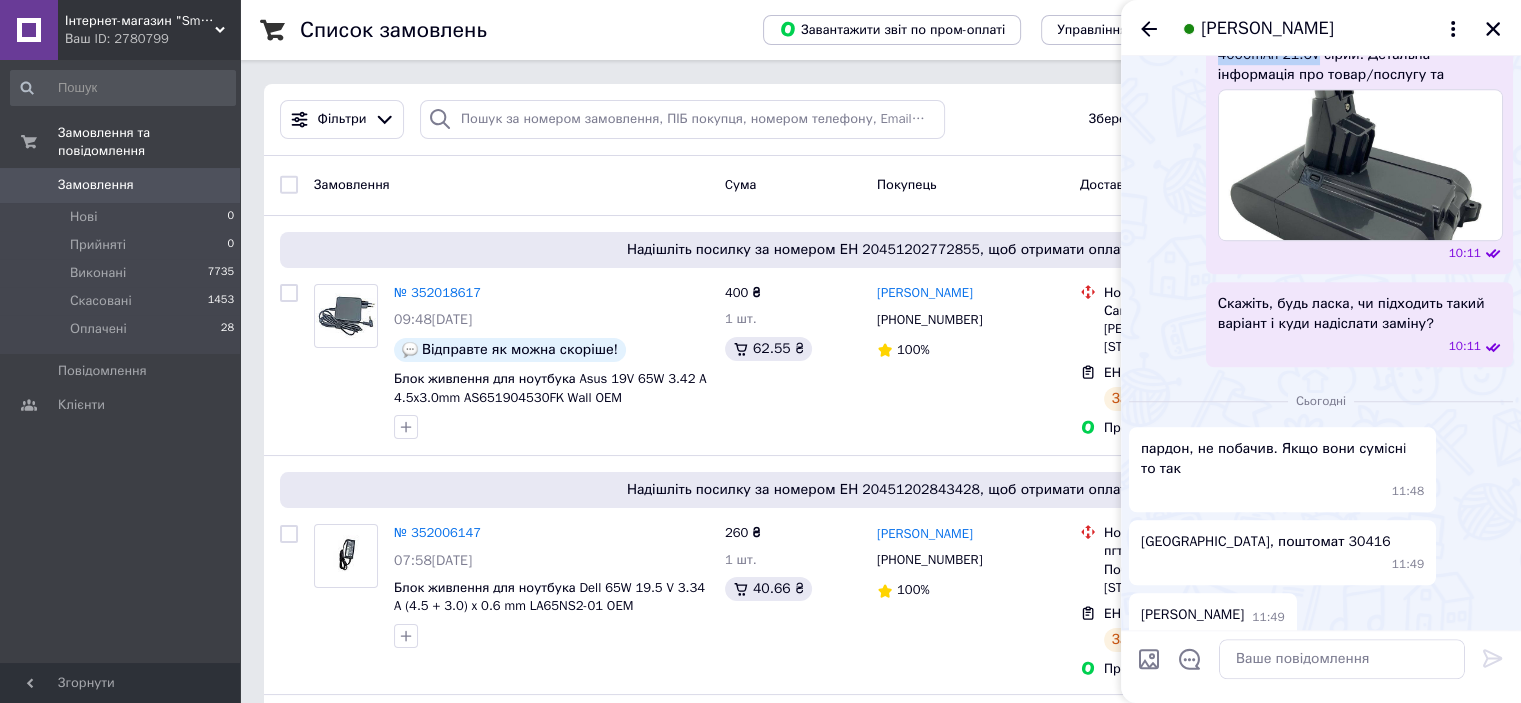 scroll, scrollTop: 1408, scrollLeft: 0, axis: vertical 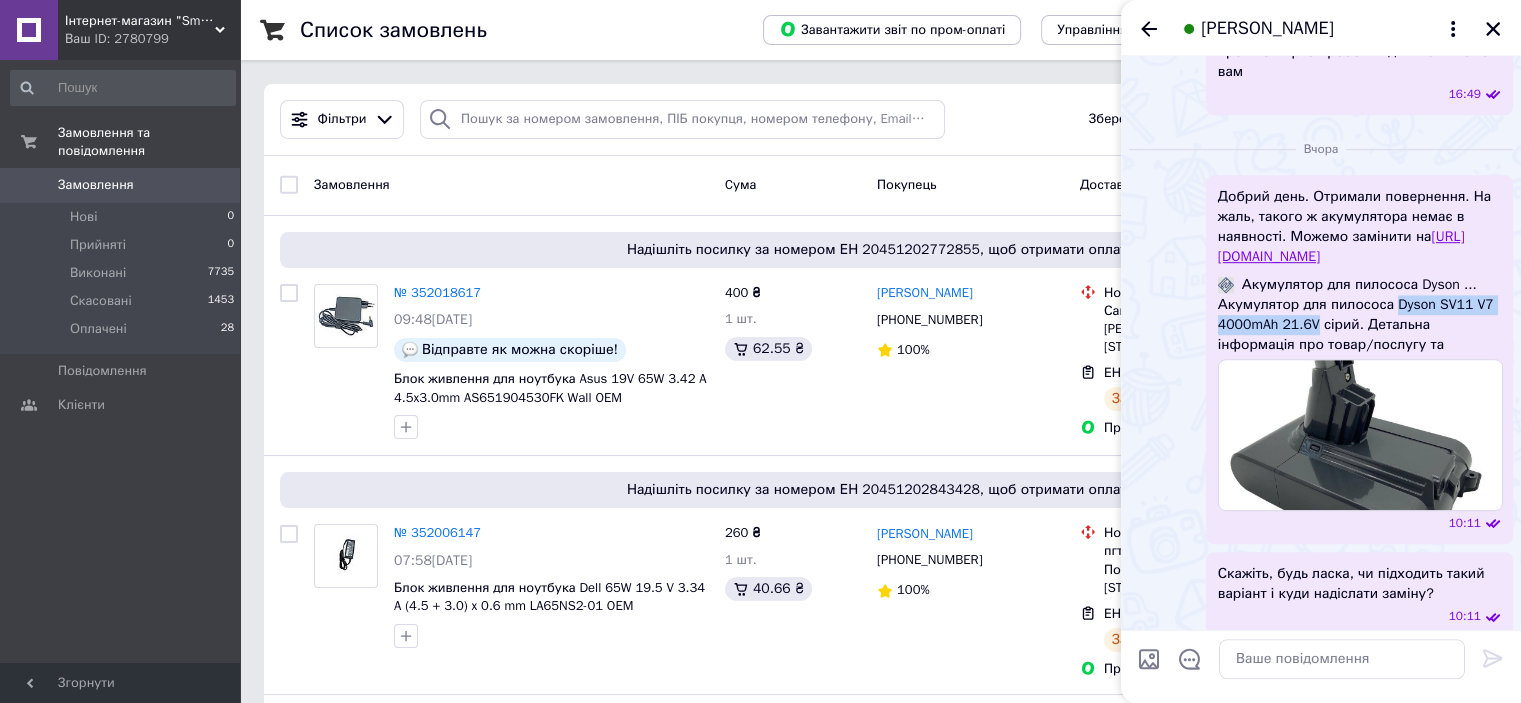 click on "https://smartpart.com.ua/ua/p1924210469-akkumulyator-dlya-pylesosa.html" at bounding box center (1341, 246) 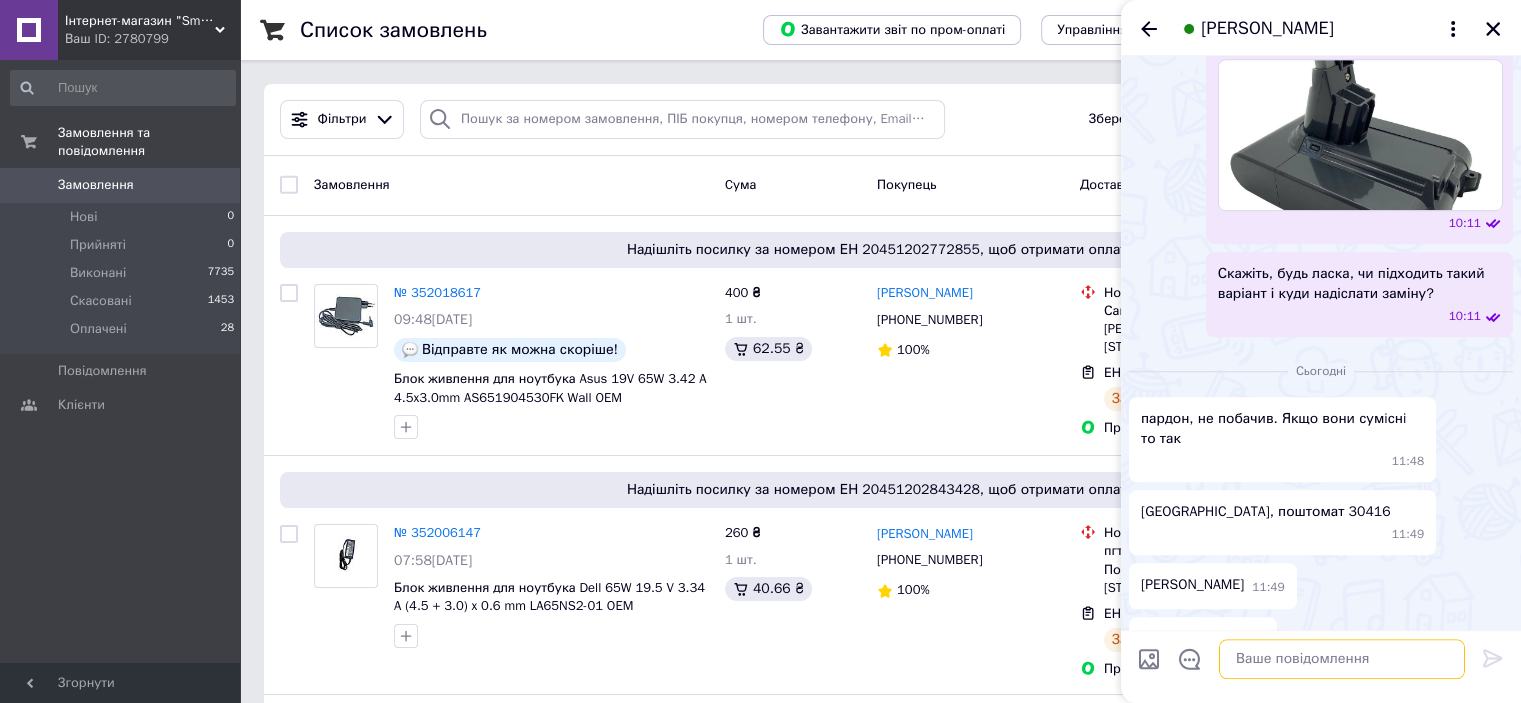 click at bounding box center (1342, 659) 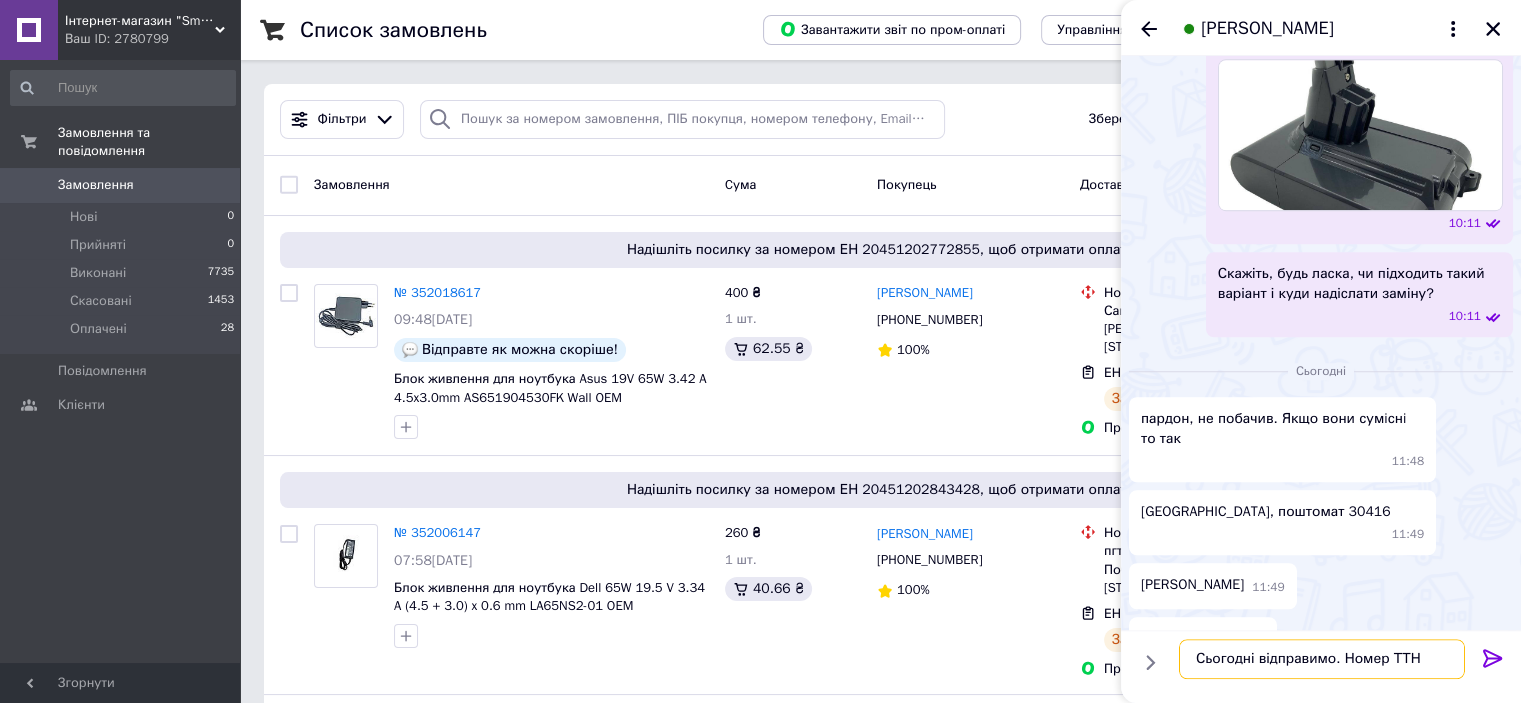 paste on "20451202905280" 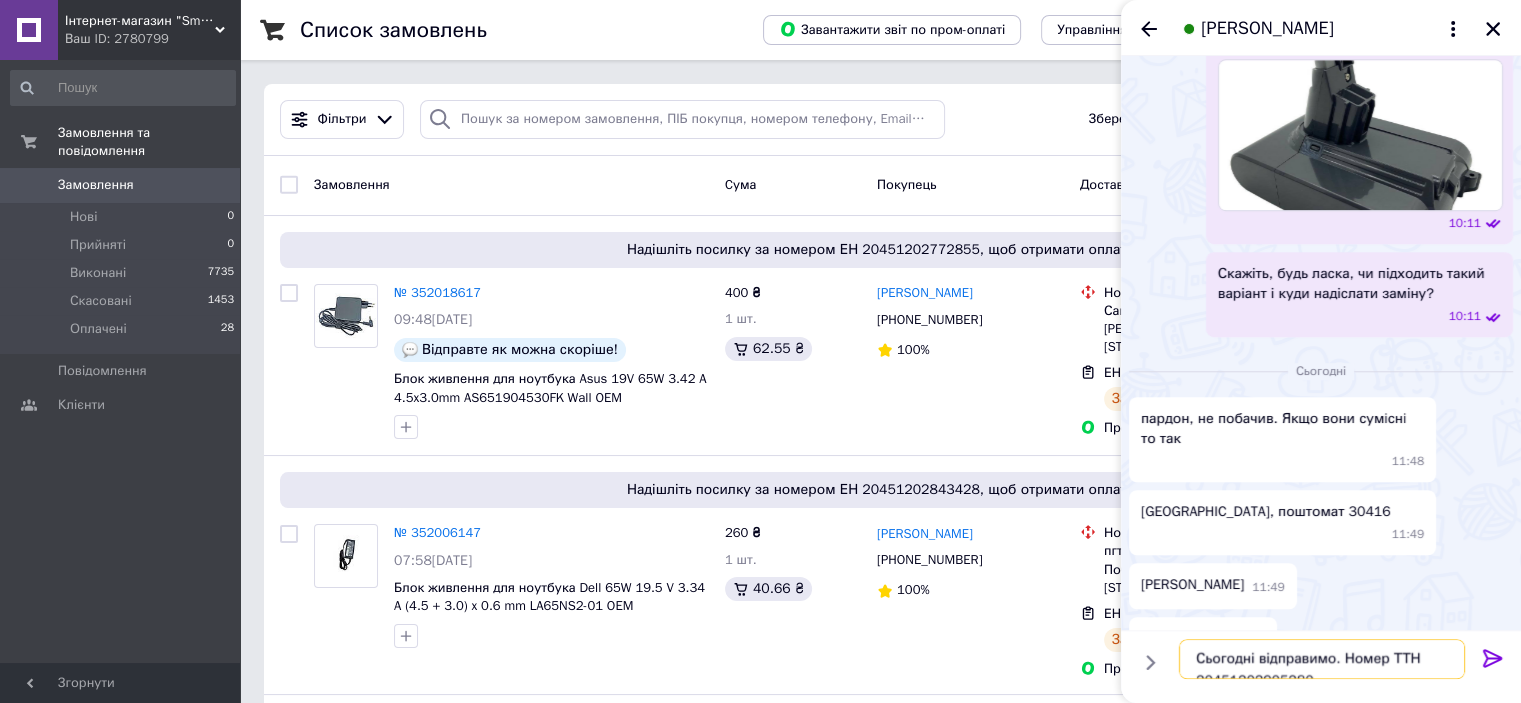 type 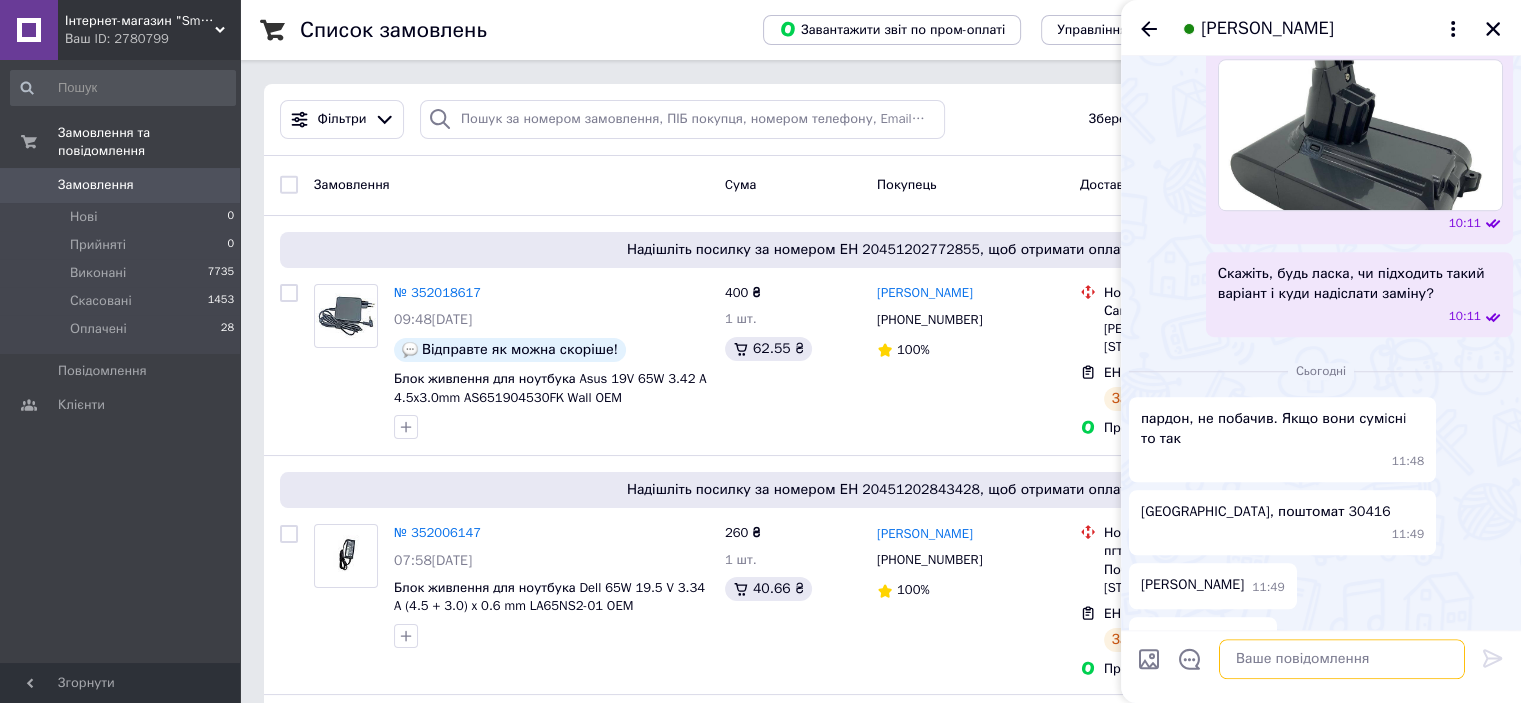 scroll, scrollTop: 1465, scrollLeft: 0, axis: vertical 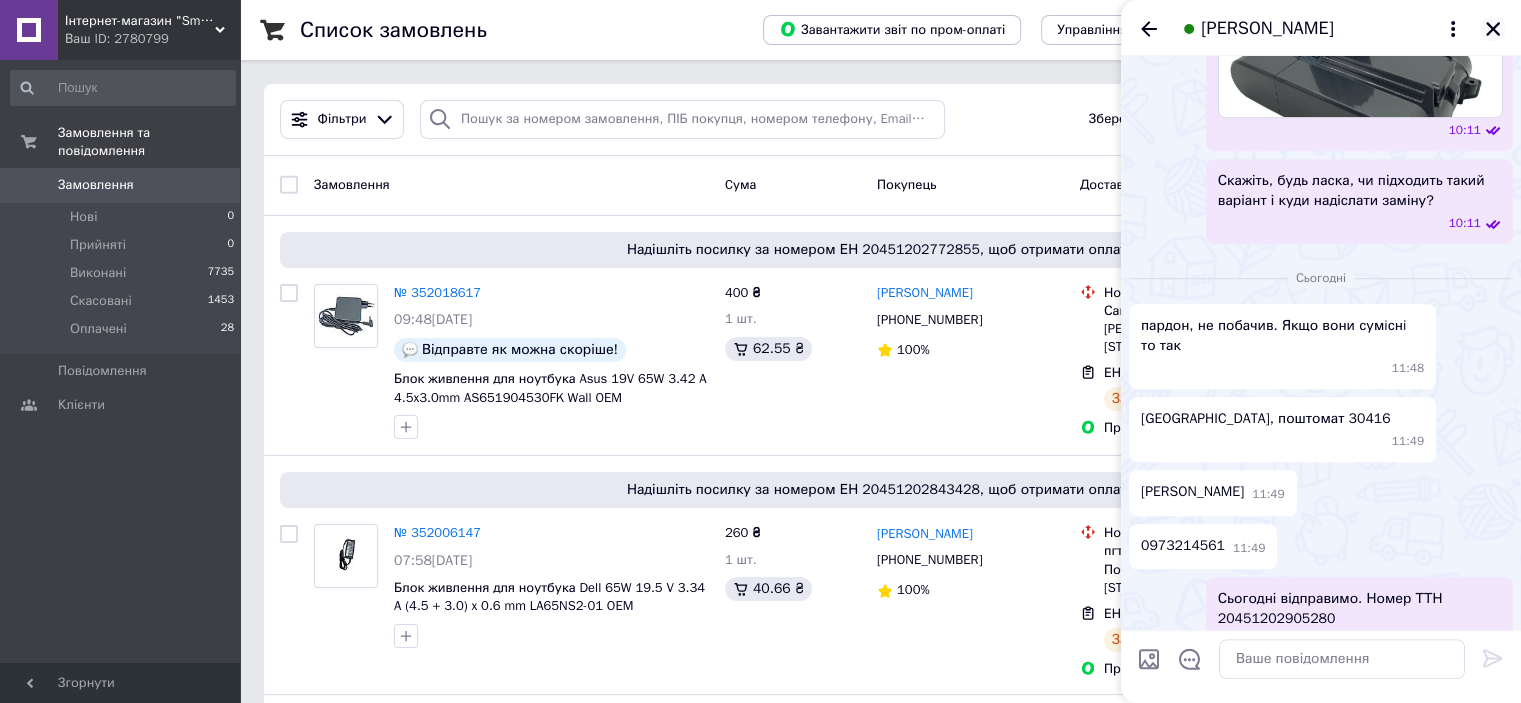 click 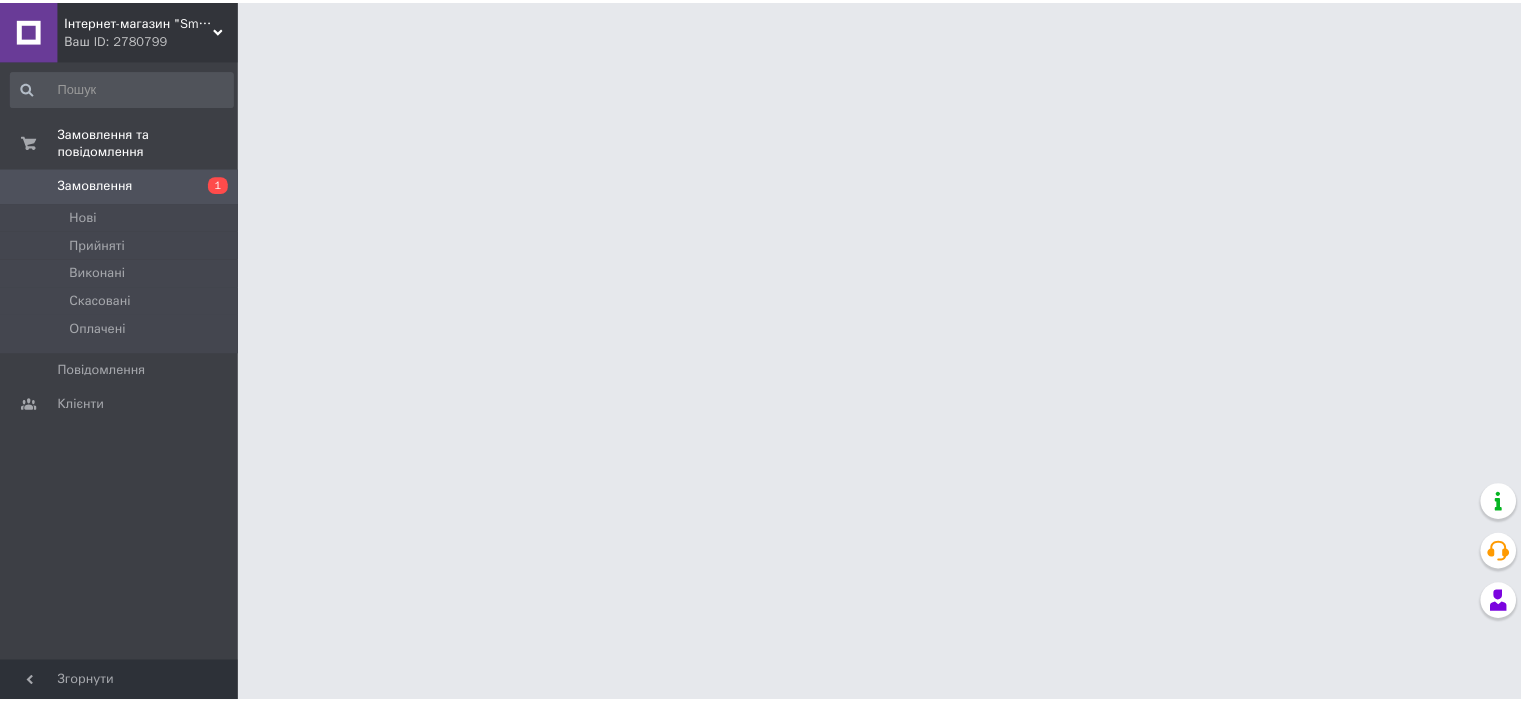 scroll, scrollTop: 0, scrollLeft: 0, axis: both 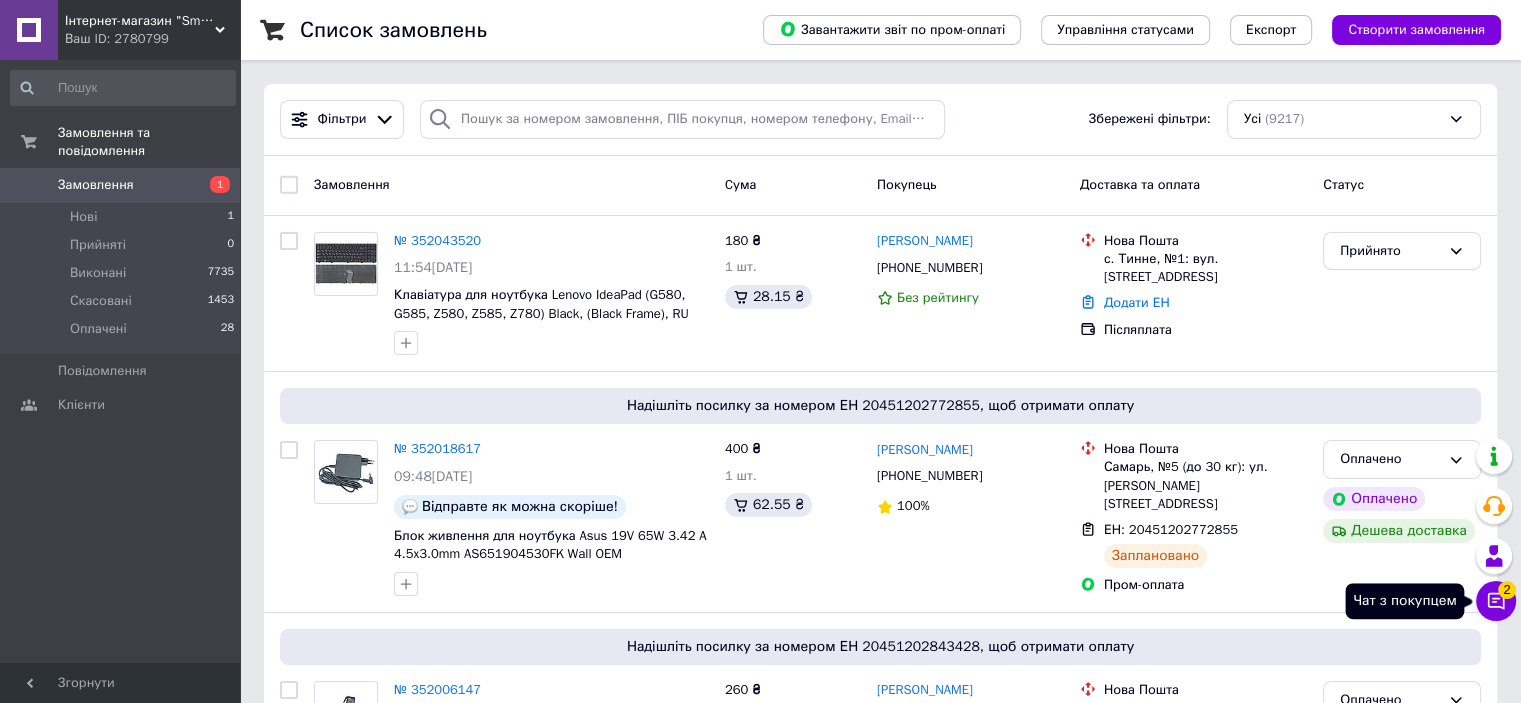click 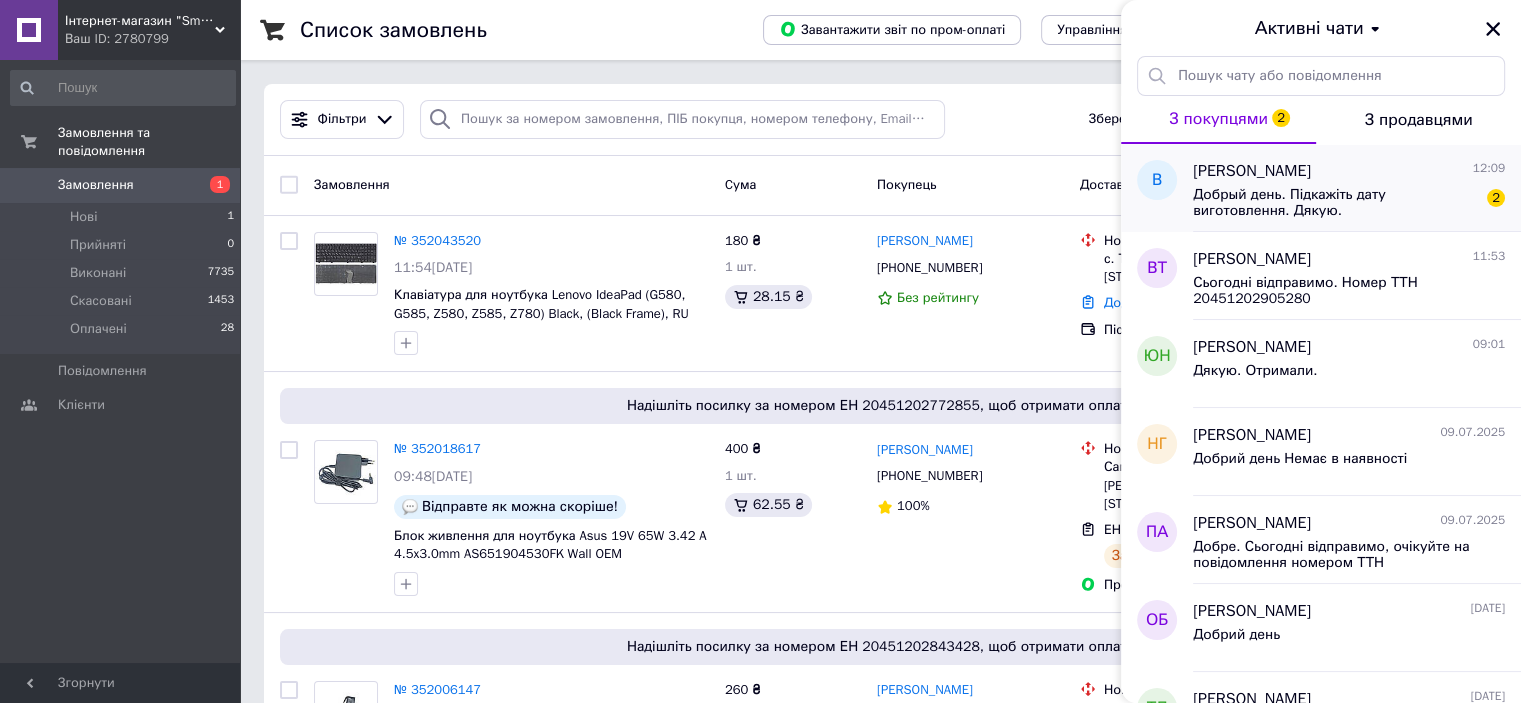 click on "Добрый день. Підкажіть дату виготовлення. Дякую." at bounding box center (1335, 203) 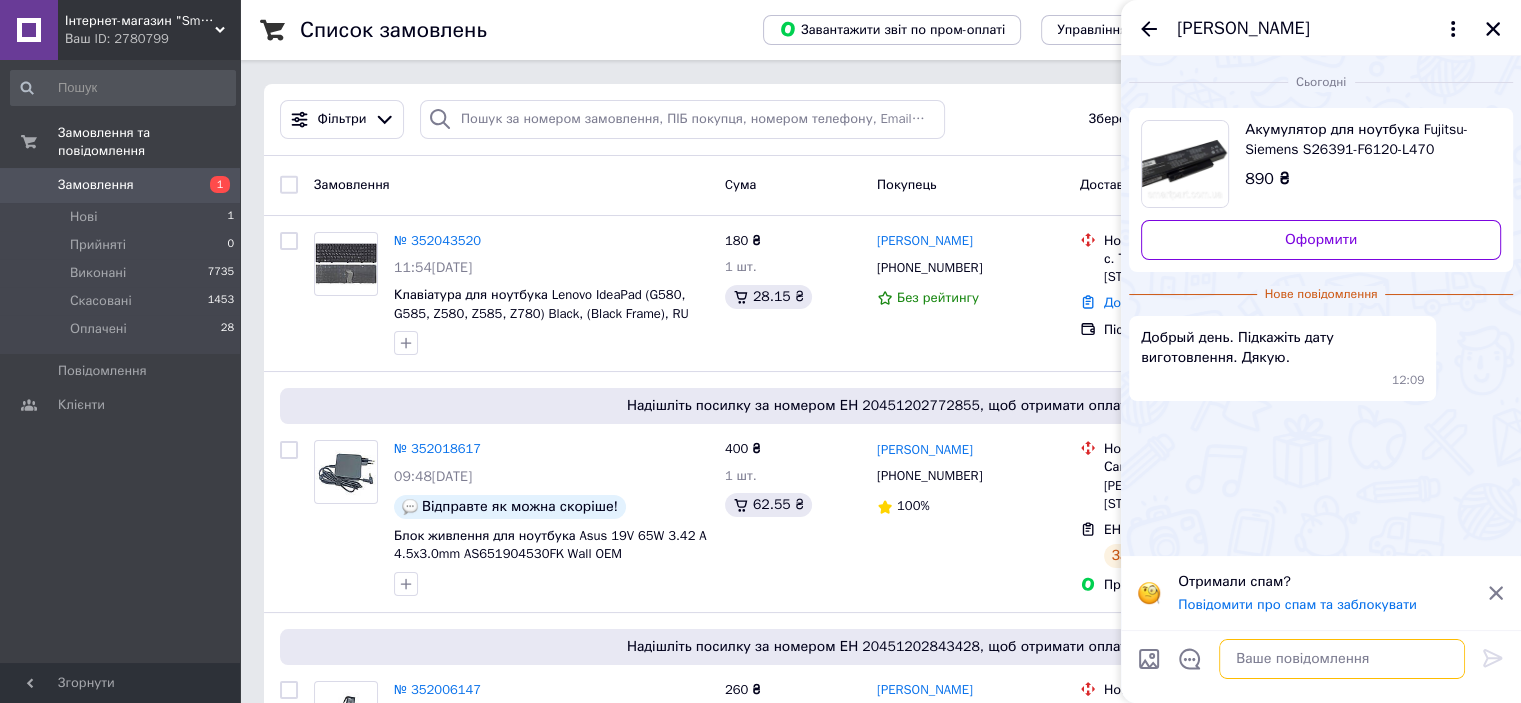 click at bounding box center (1342, 659) 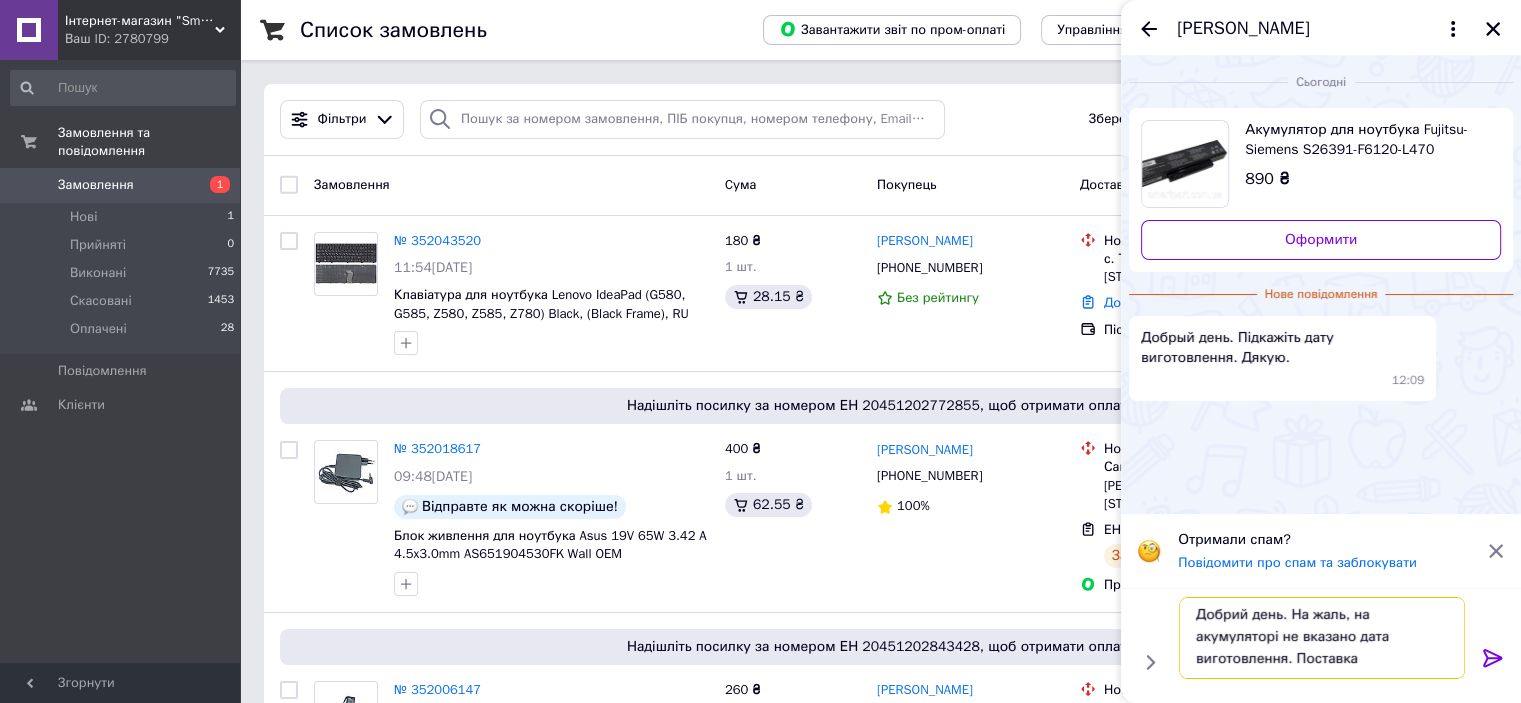 scroll, scrollTop: 1, scrollLeft: 0, axis: vertical 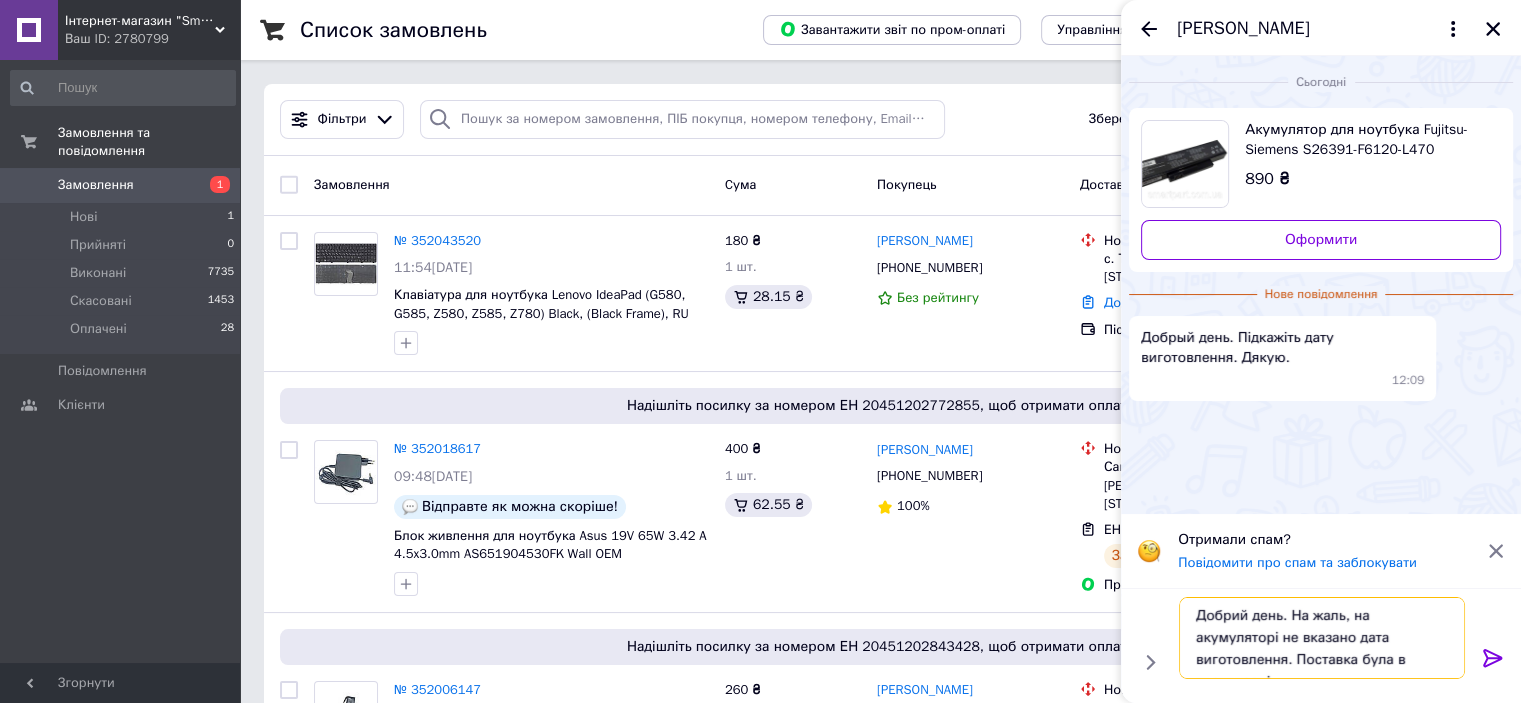 type on "Добрий день. На жаль, на акумуляторі не вказано дата виготовлення. Поставка була в цьому році" 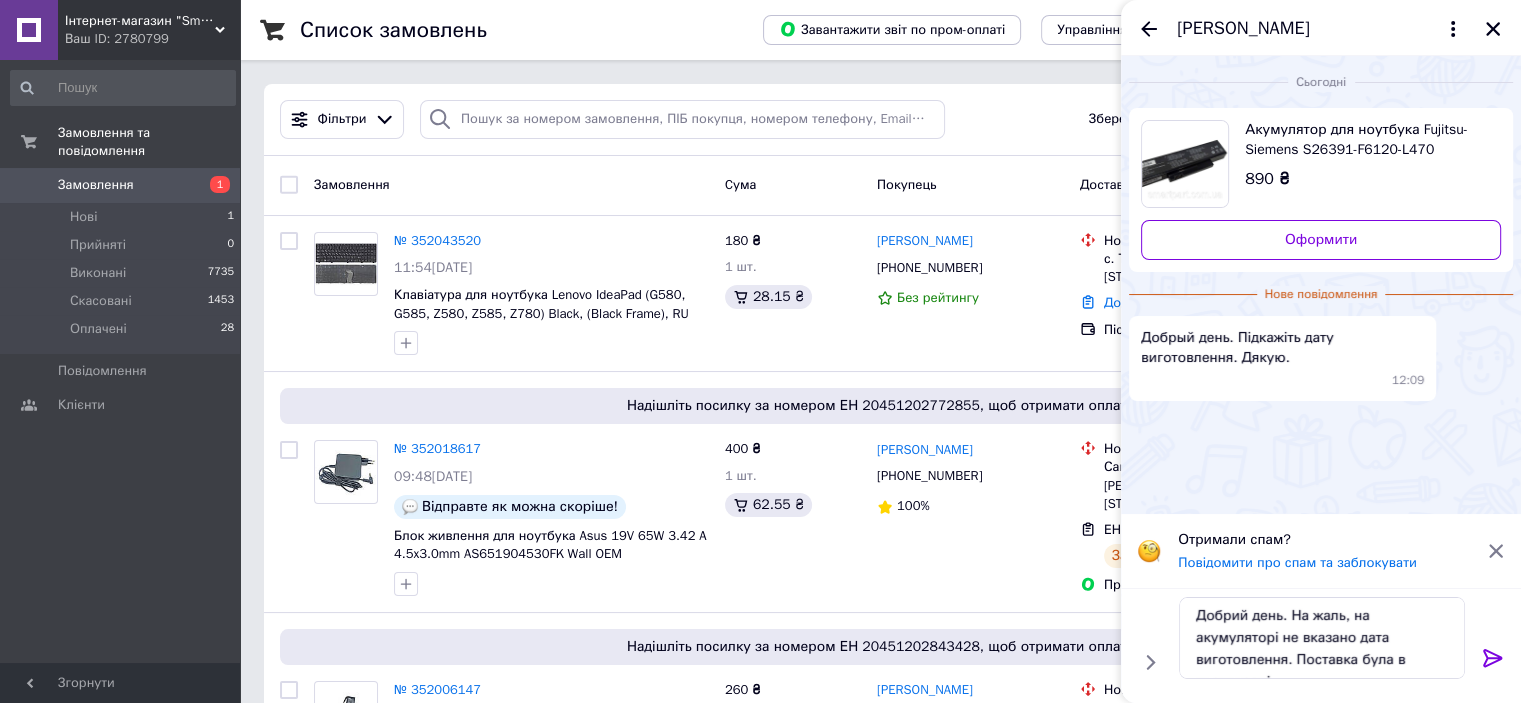 click 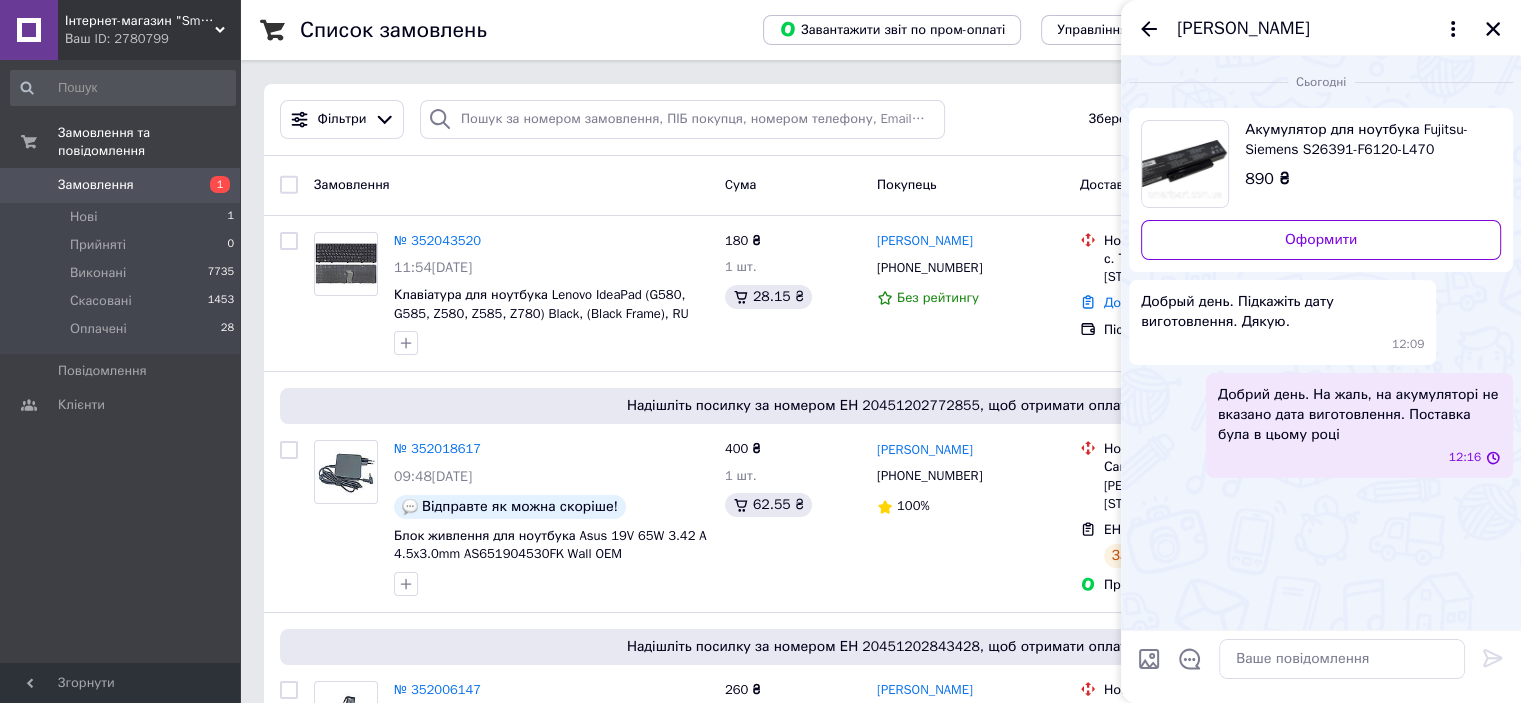 scroll, scrollTop: 0, scrollLeft: 0, axis: both 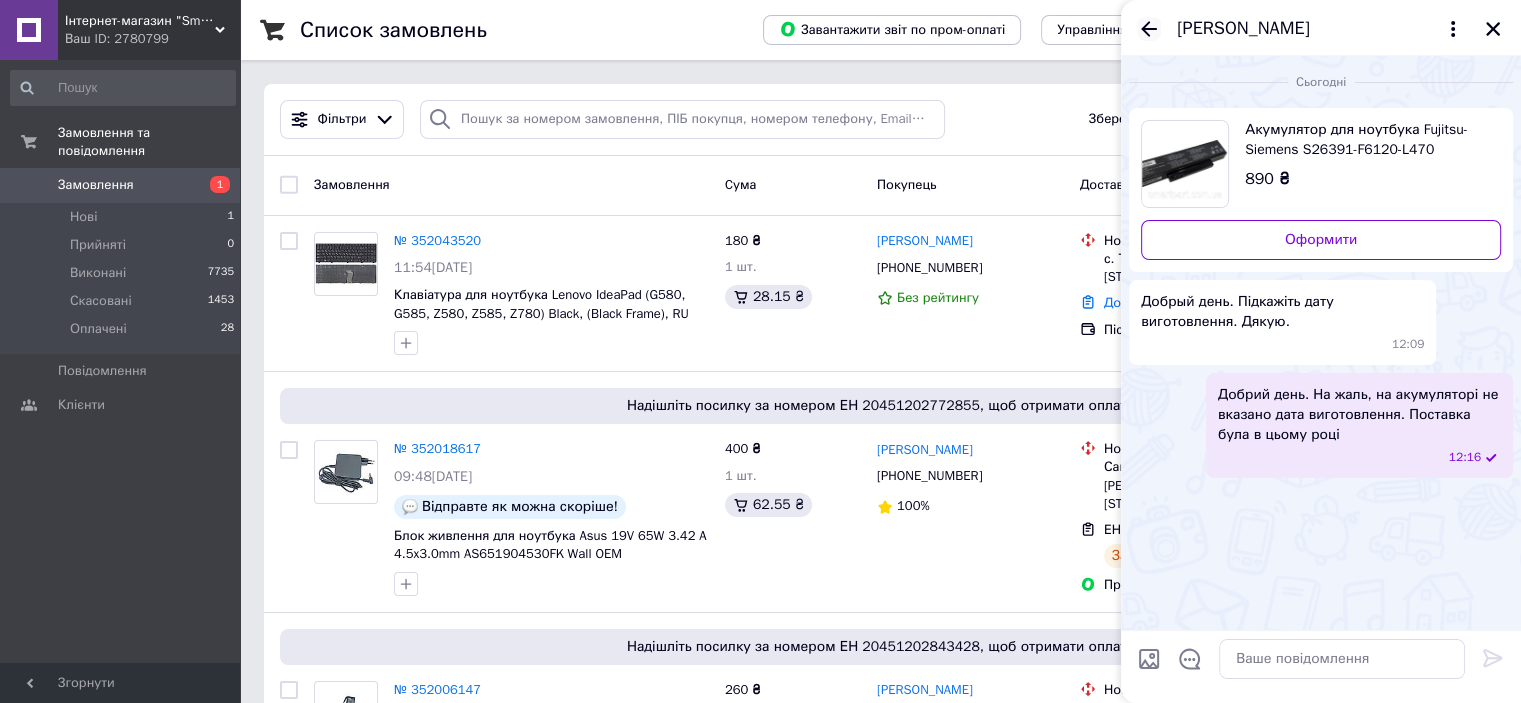 click 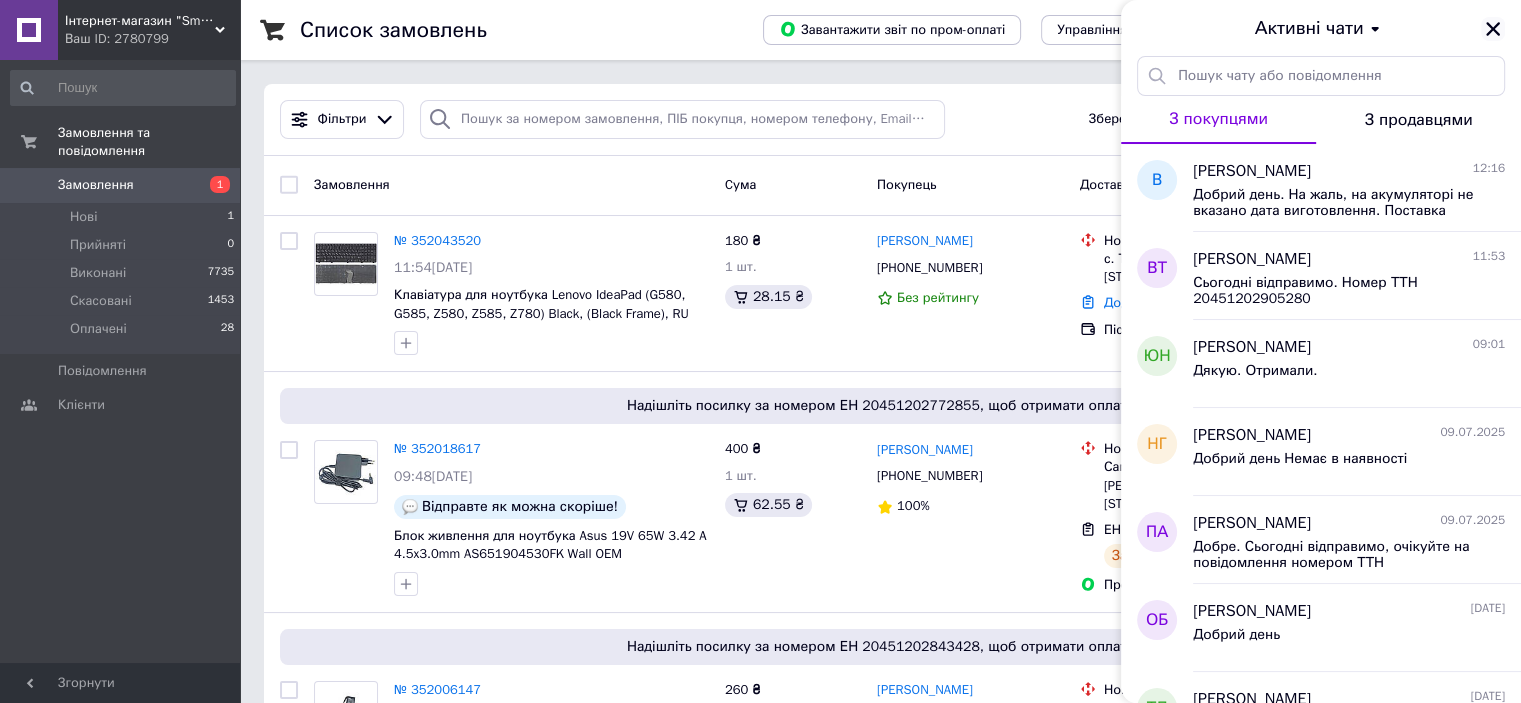 click 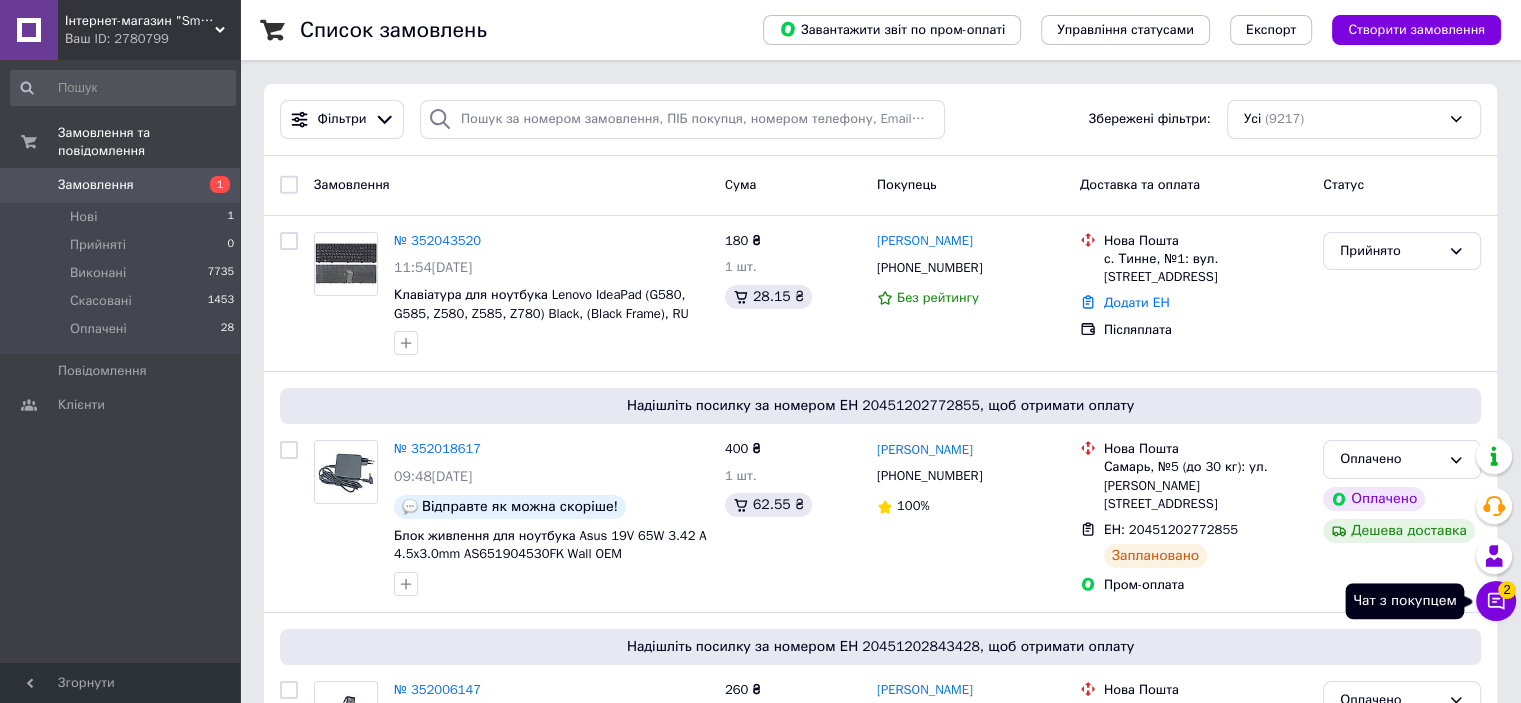 click 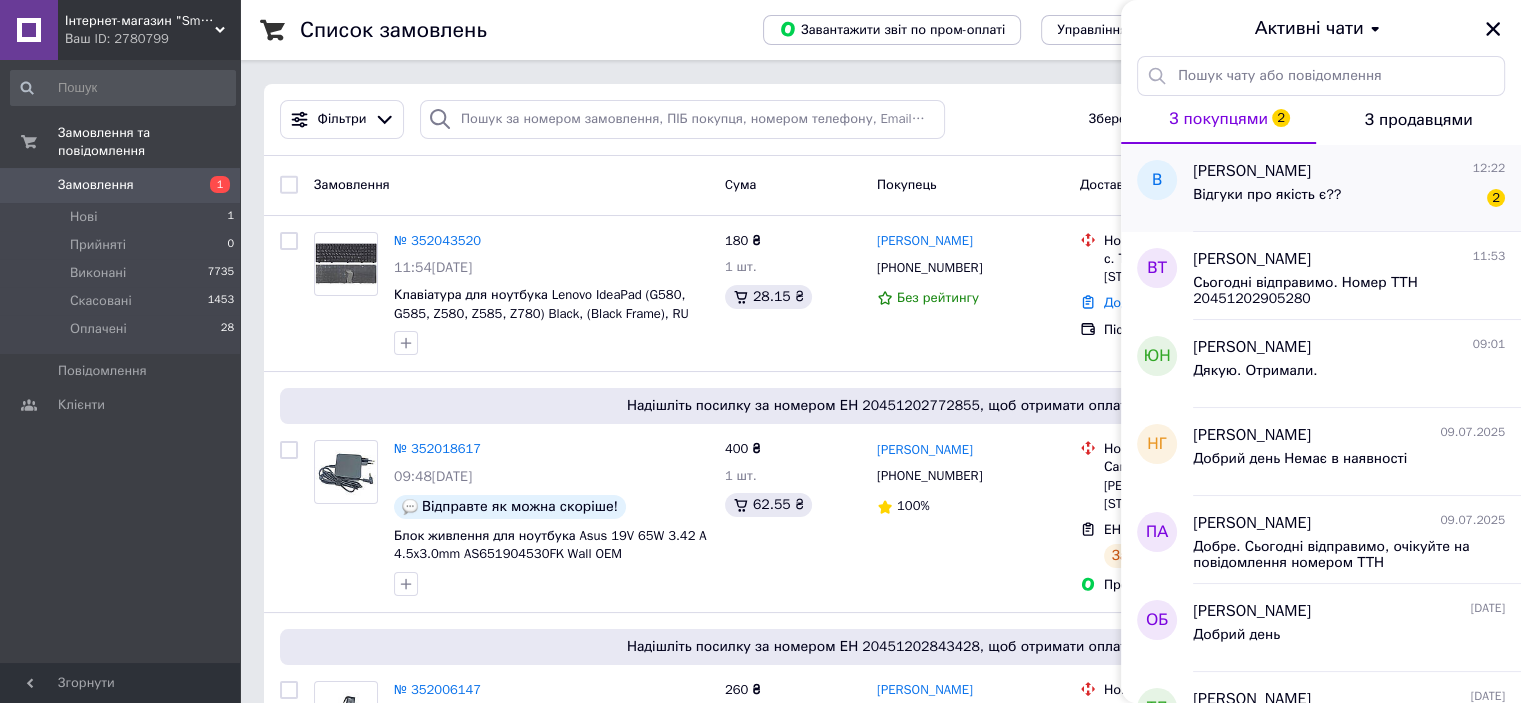 click on "Відгуки про якість є??" at bounding box center (1267, 201) 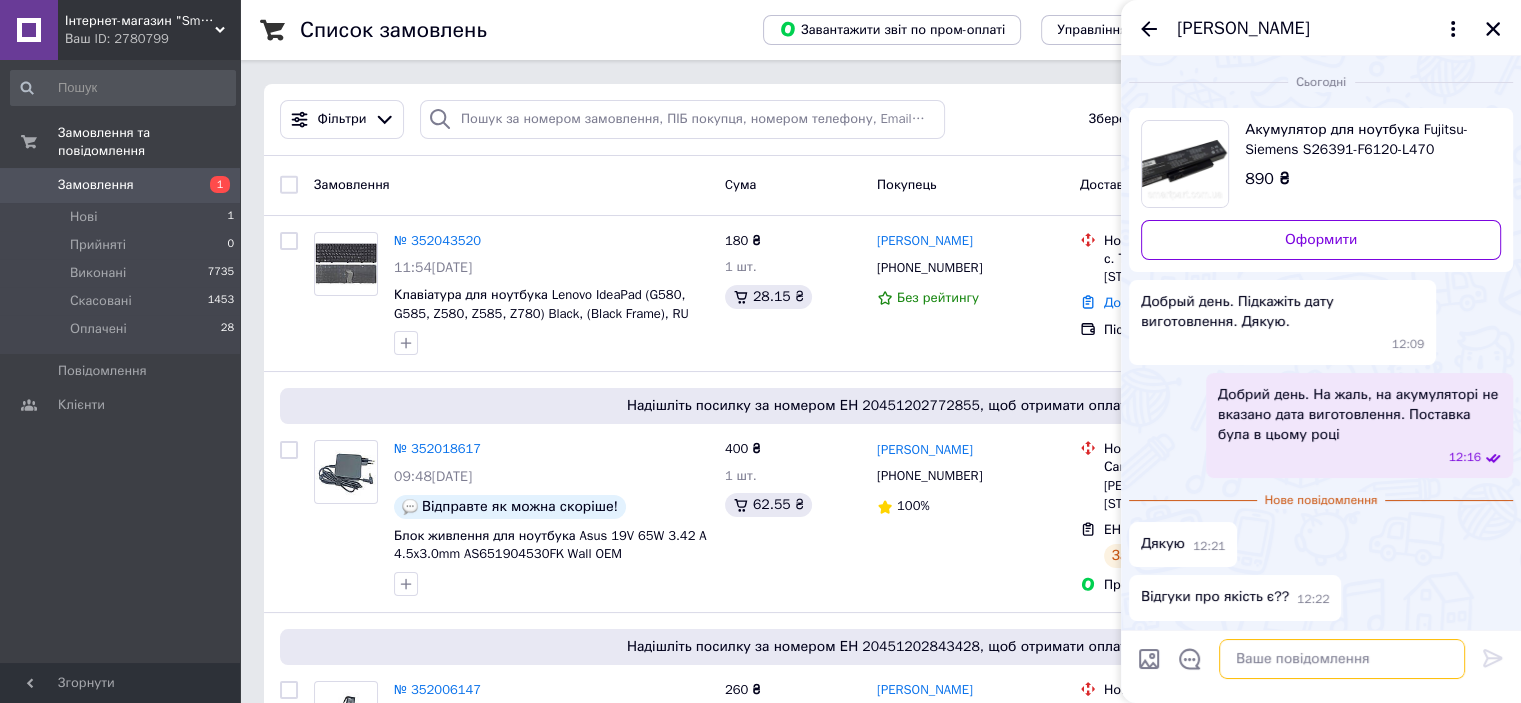 click at bounding box center [1342, 659] 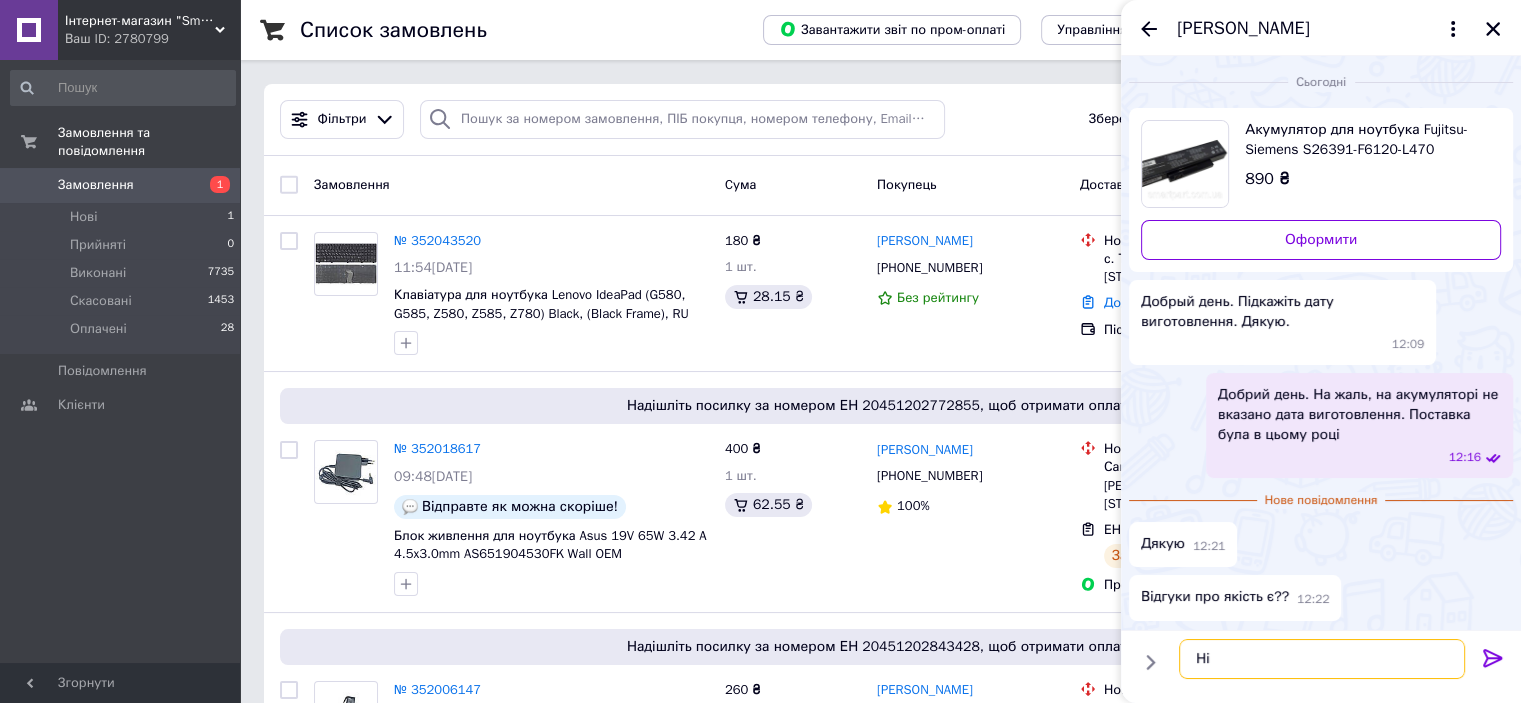 type on "Н" 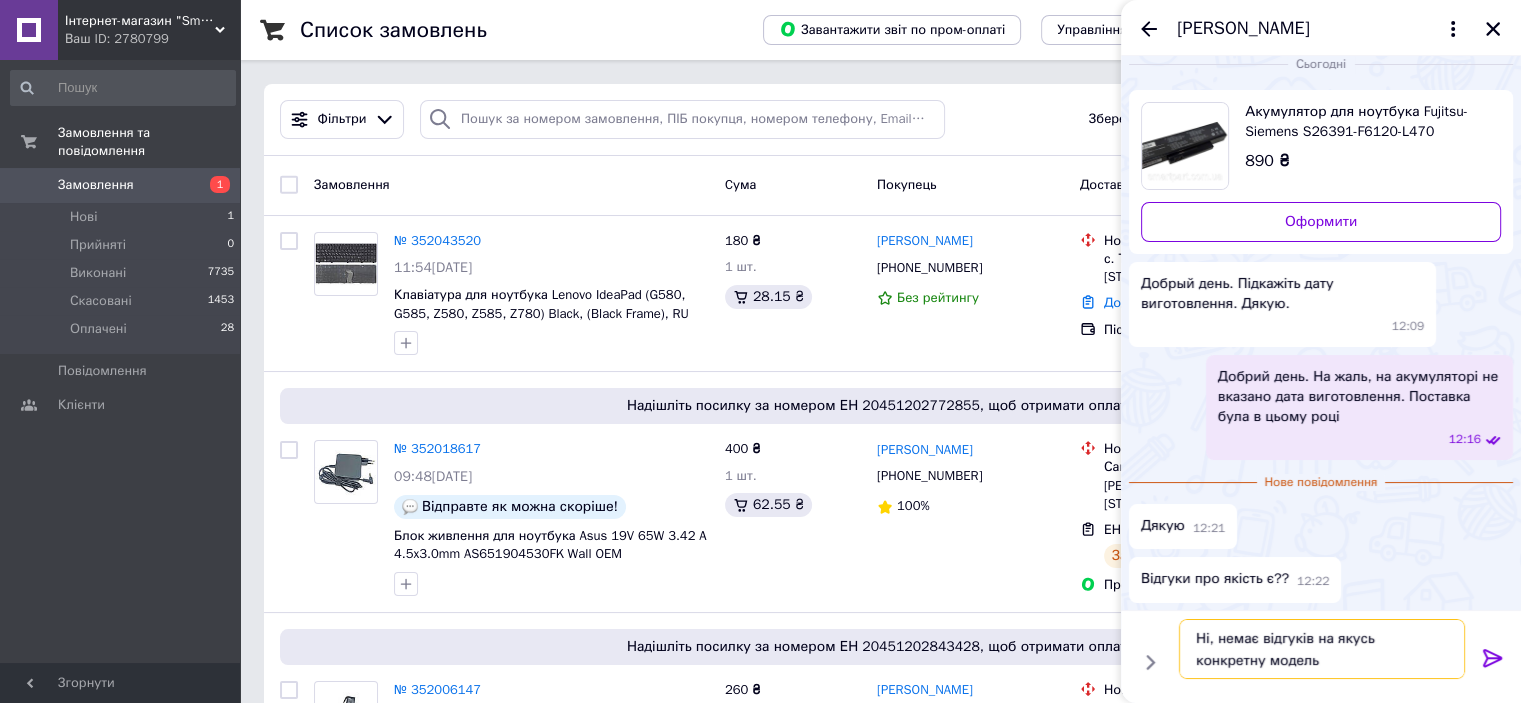 type on "Ні, немає відгуків на якусь конкретну модель" 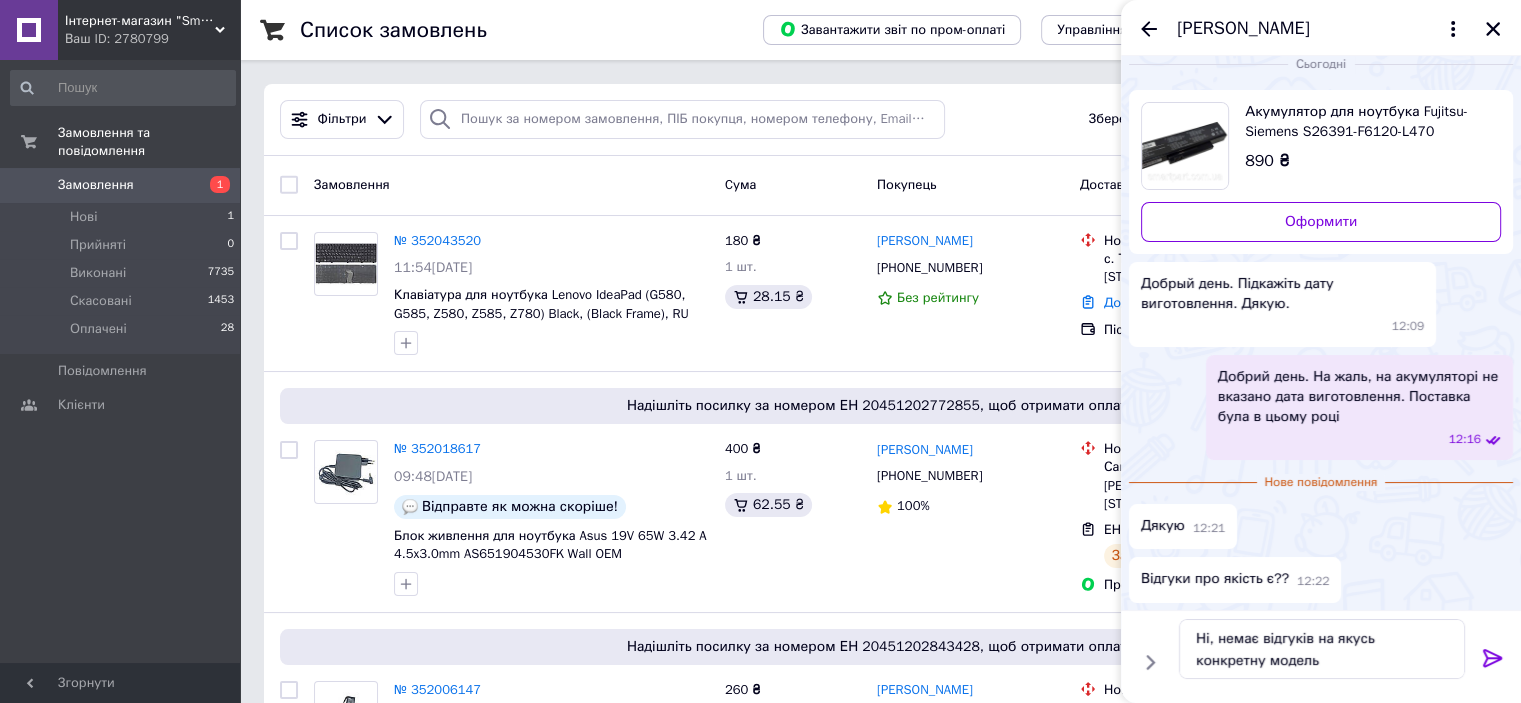 click 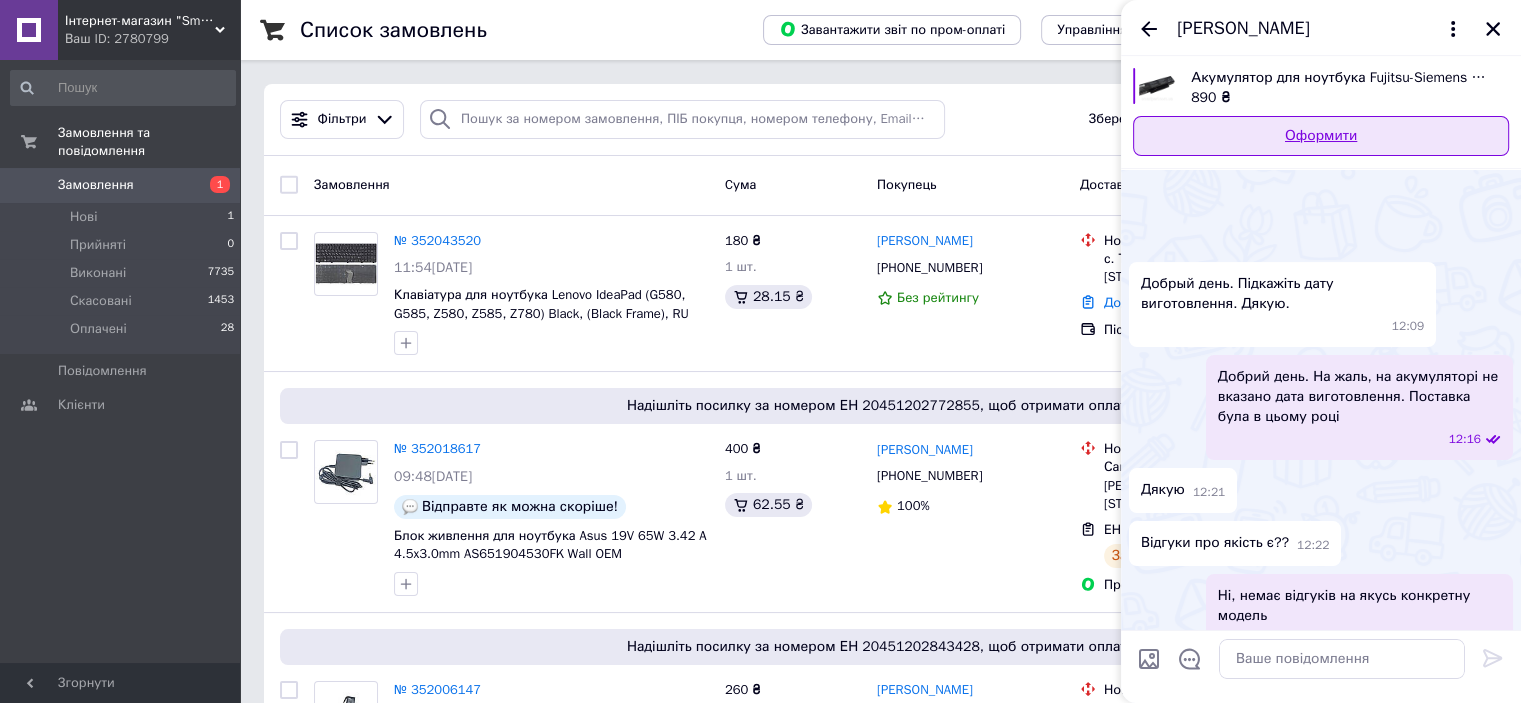 scroll, scrollTop: 55, scrollLeft: 0, axis: vertical 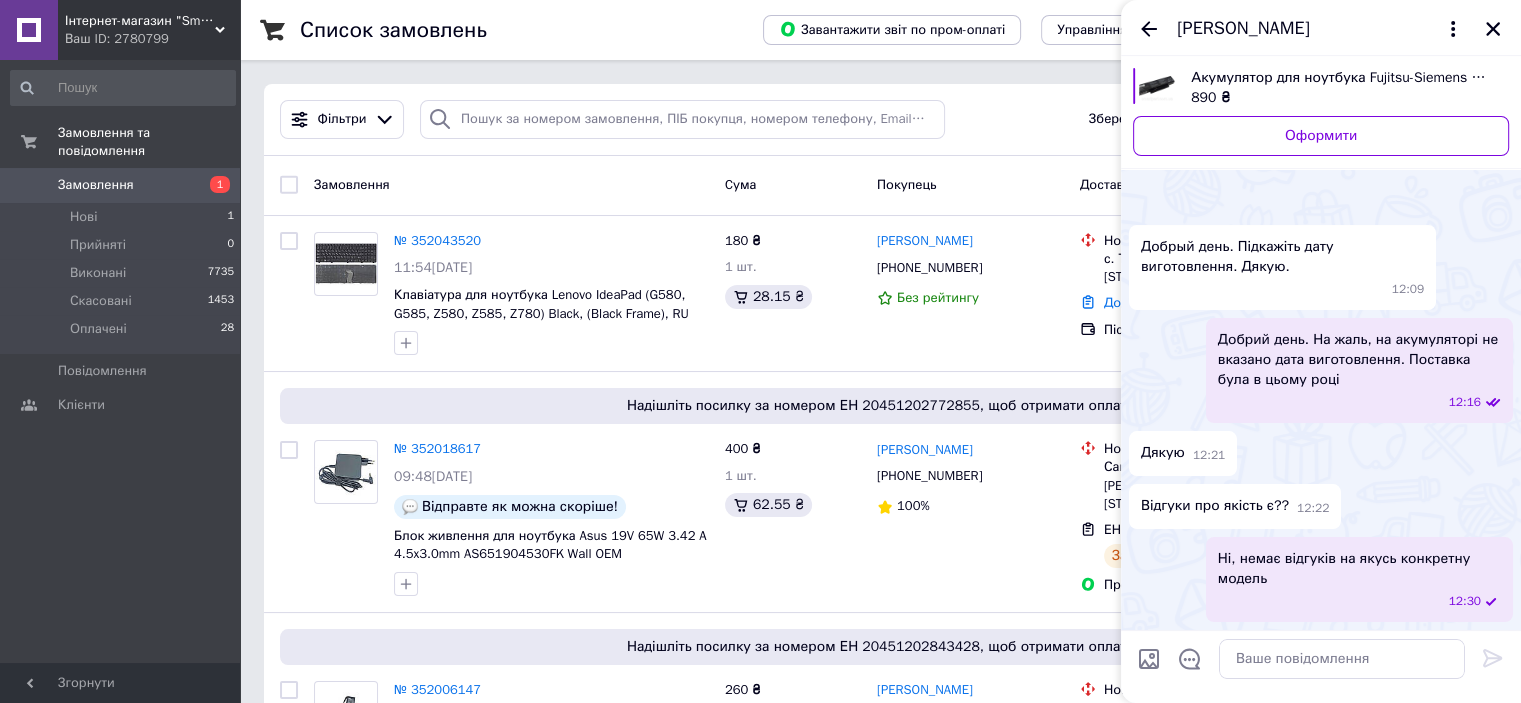 click on "Валерий" at bounding box center [1321, 28] 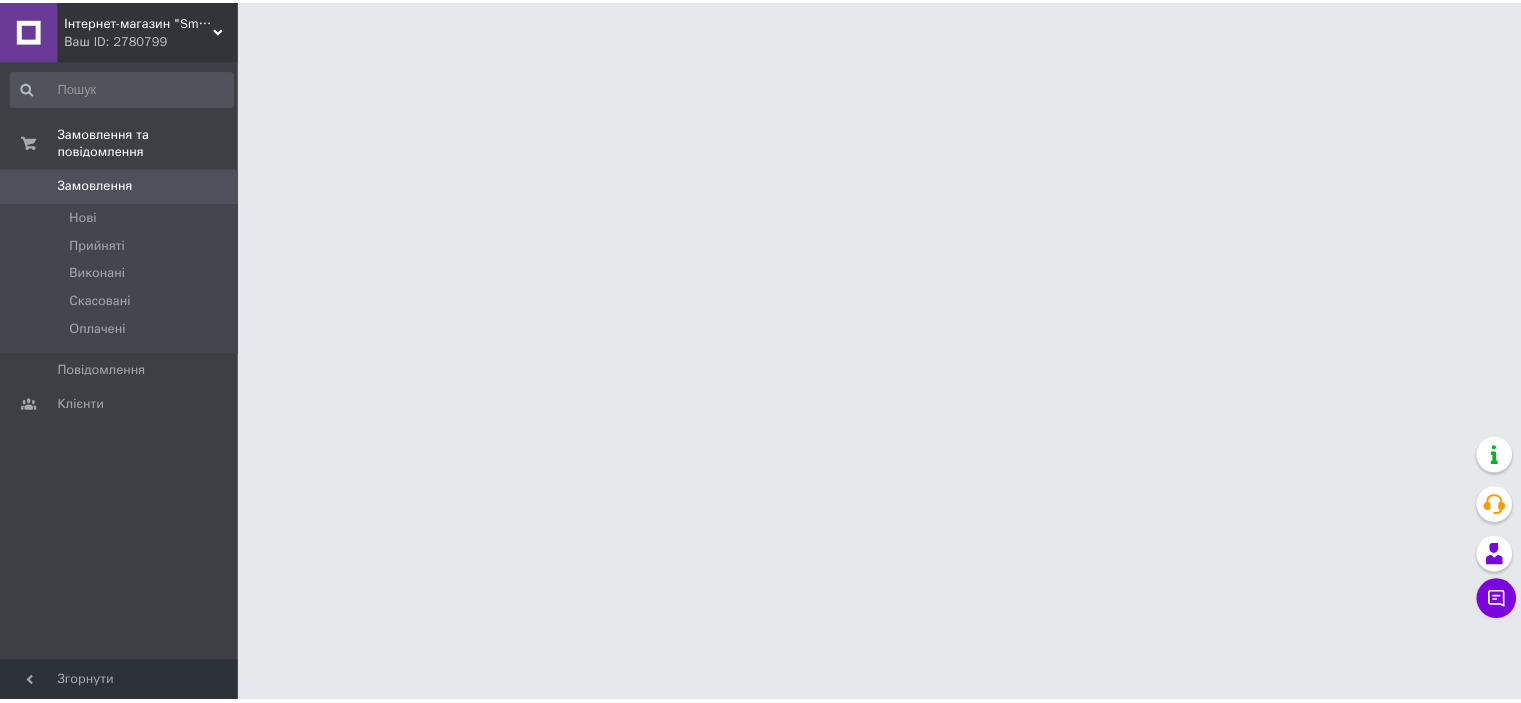 scroll, scrollTop: 0, scrollLeft: 0, axis: both 